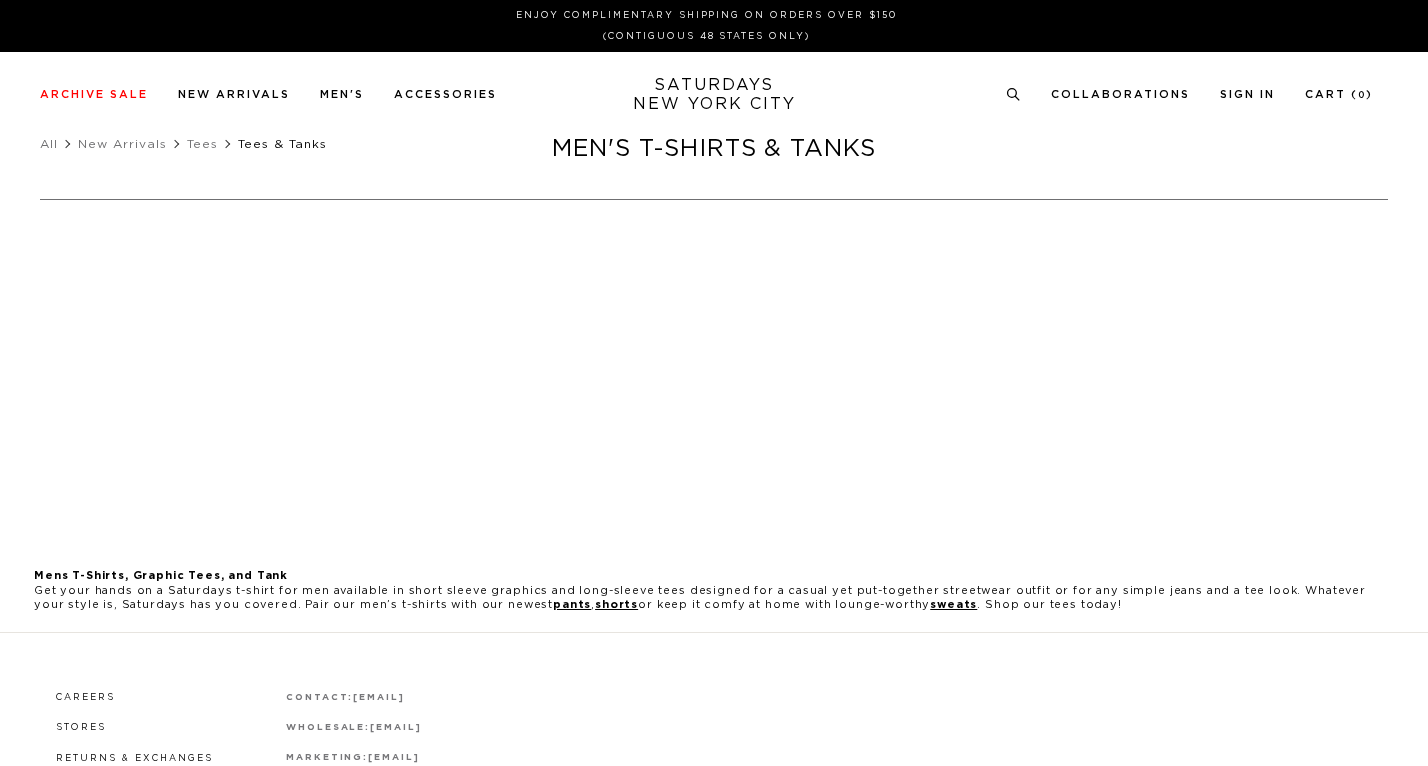 scroll, scrollTop: 0, scrollLeft: 0, axis: both 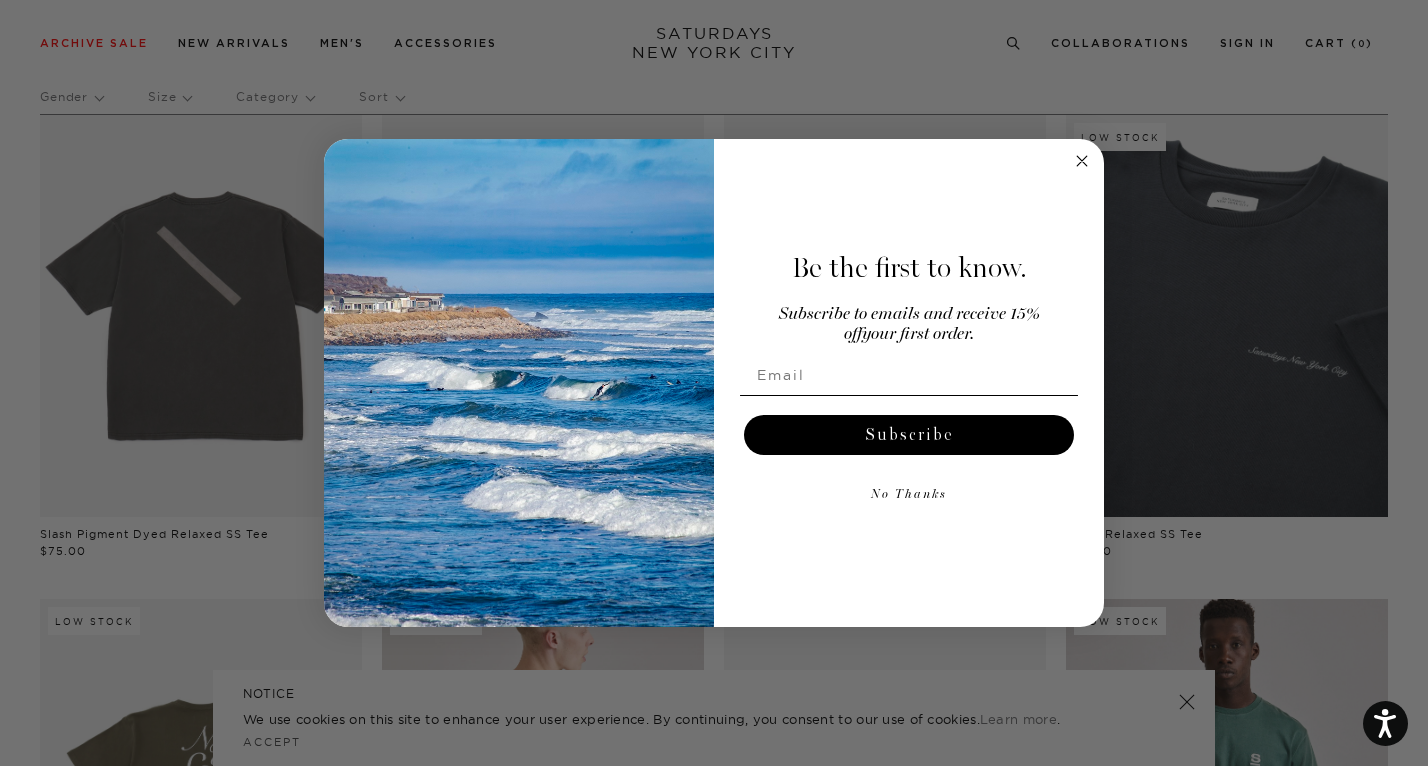 click 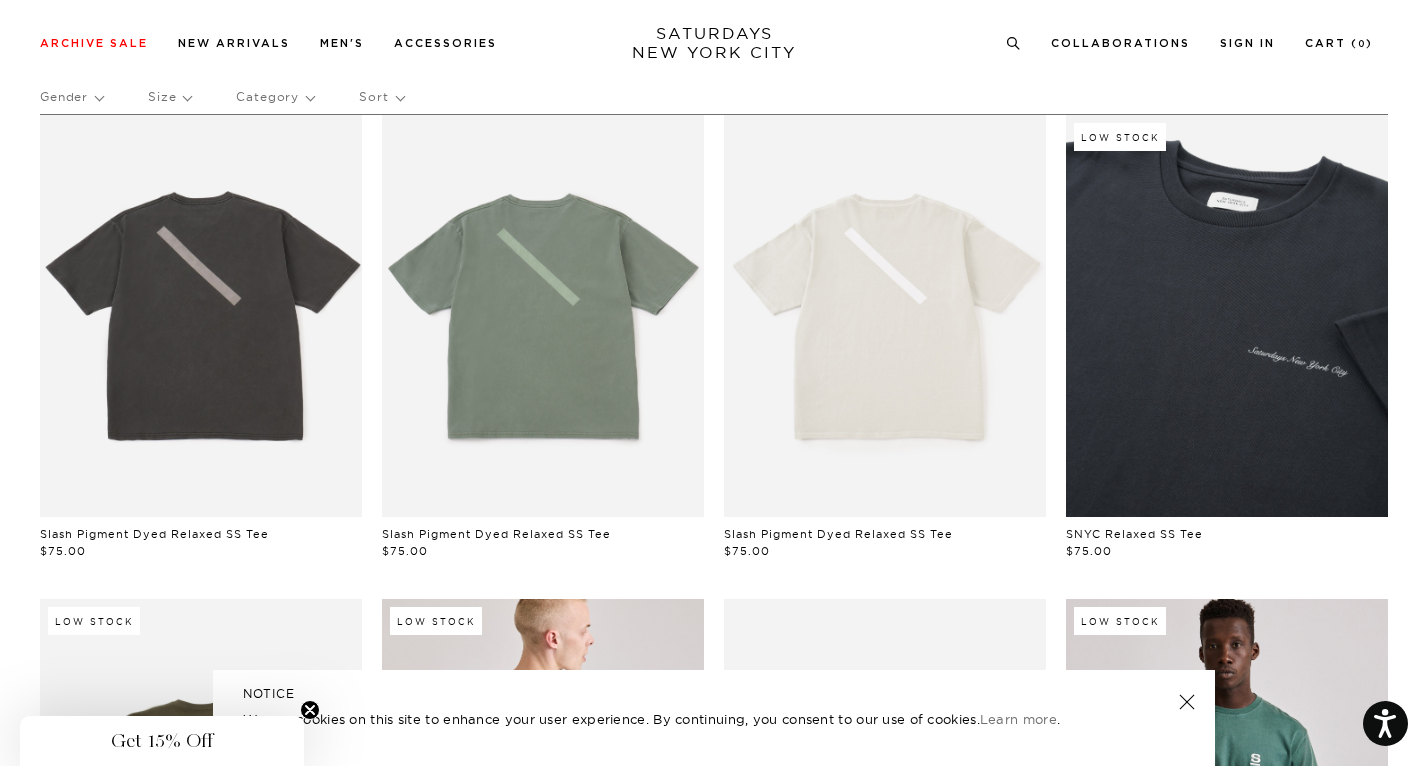 click at bounding box center (1187, 702) 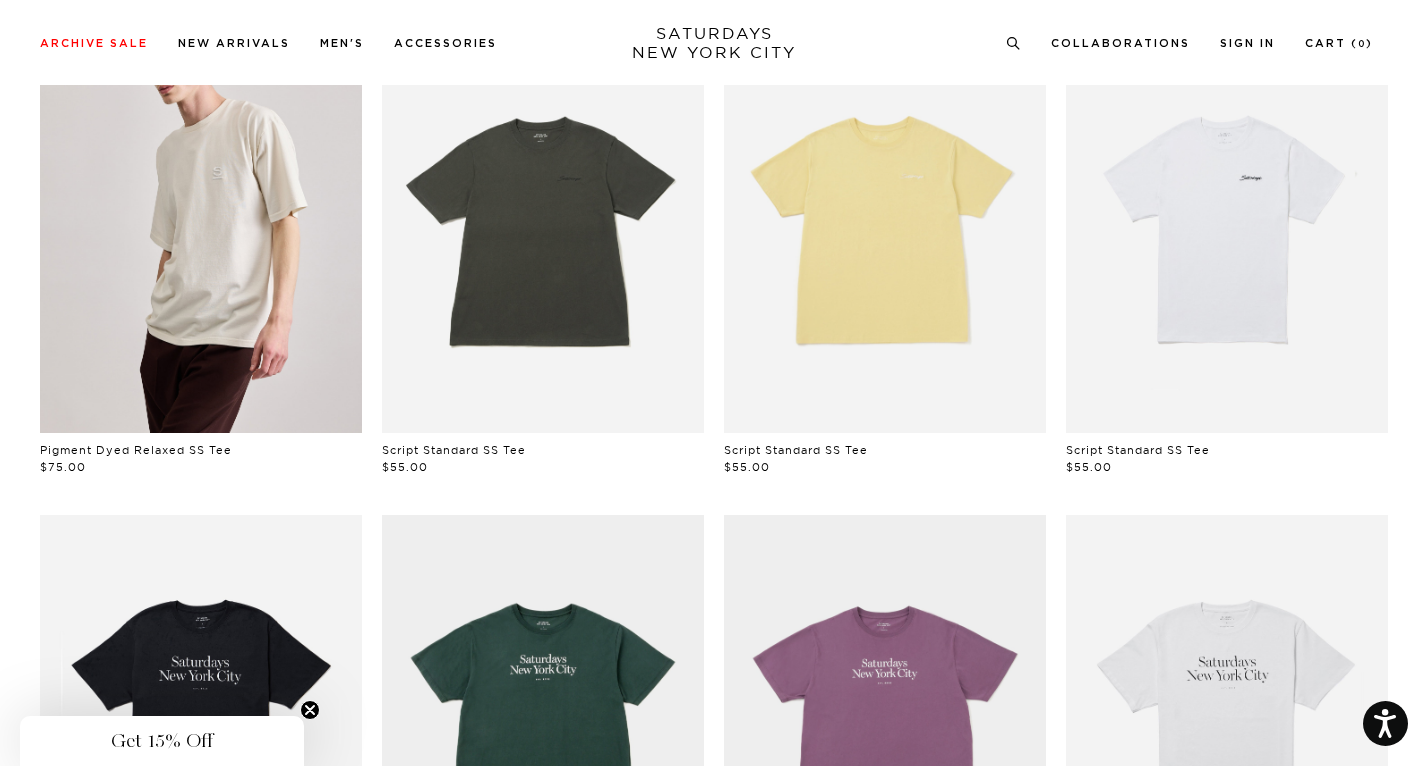 scroll, scrollTop: 1182, scrollLeft: 0, axis: vertical 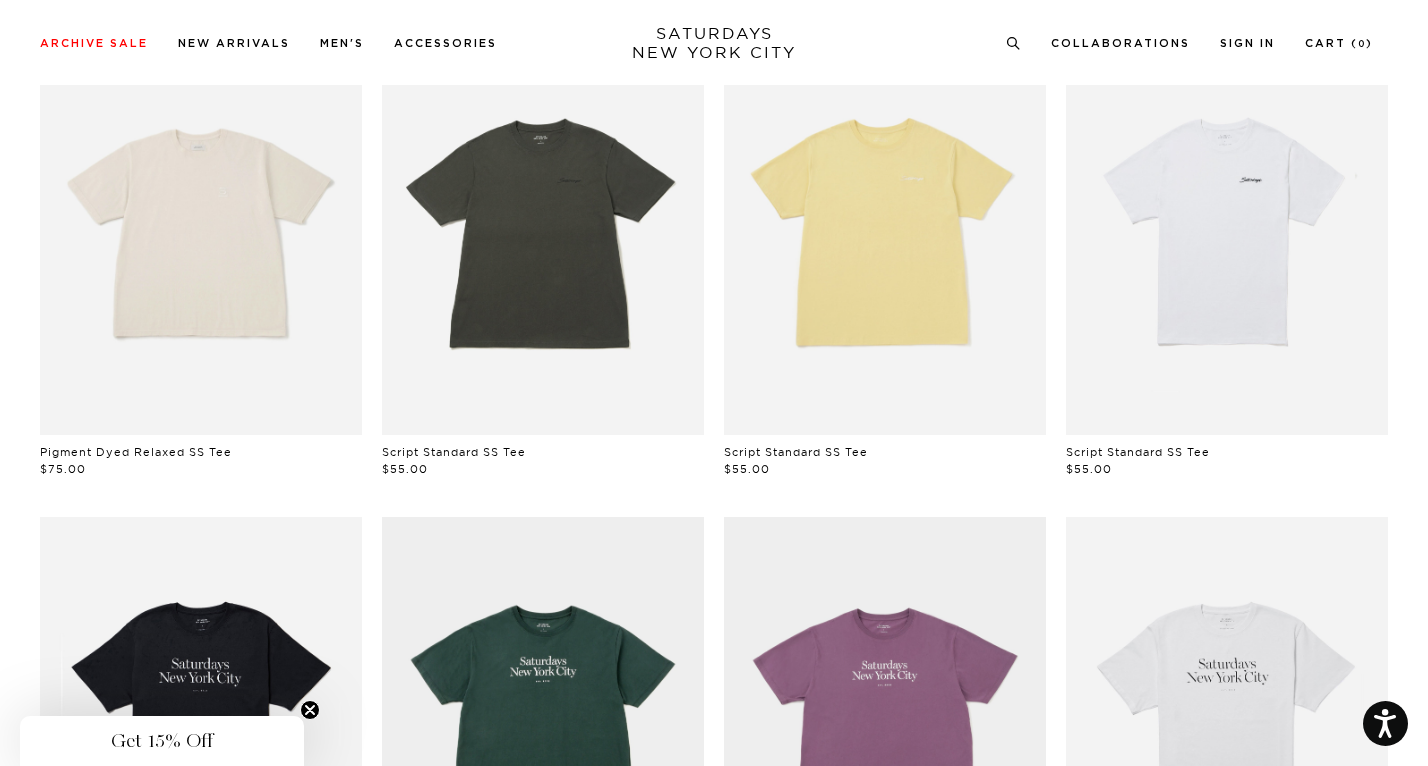 click at bounding box center (201, 234) 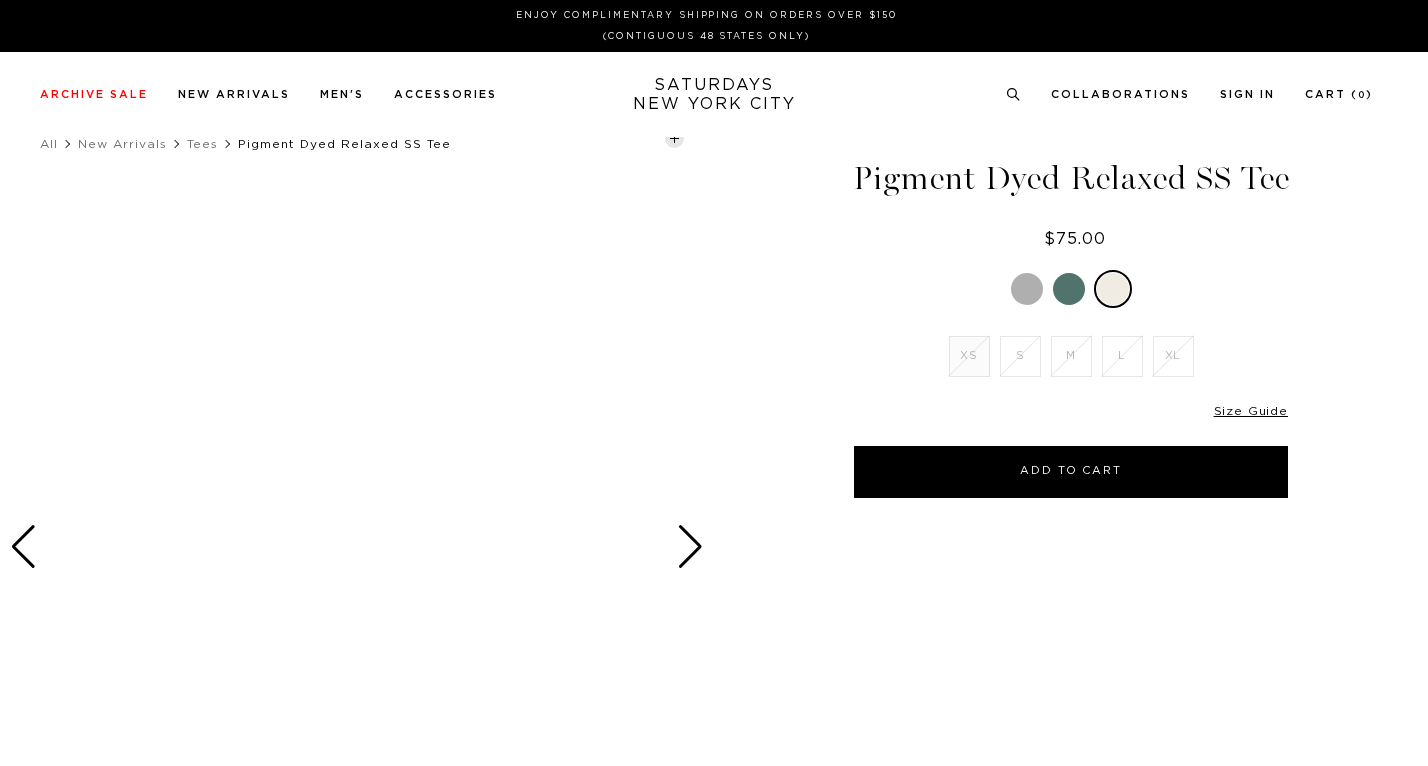 scroll, scrollTop: 0, scrollLeft: 0, axis: both 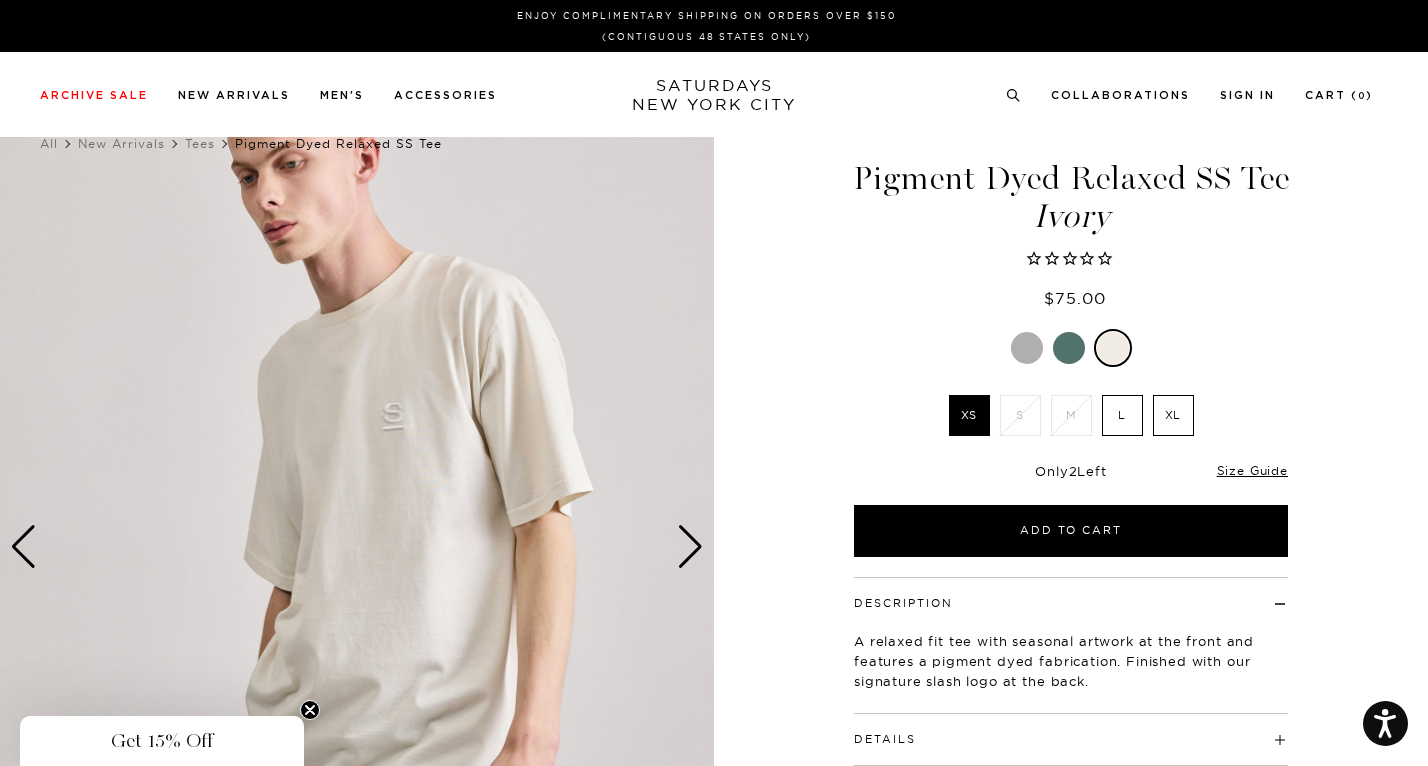 click on "L" at bounding box center (1122, 415) 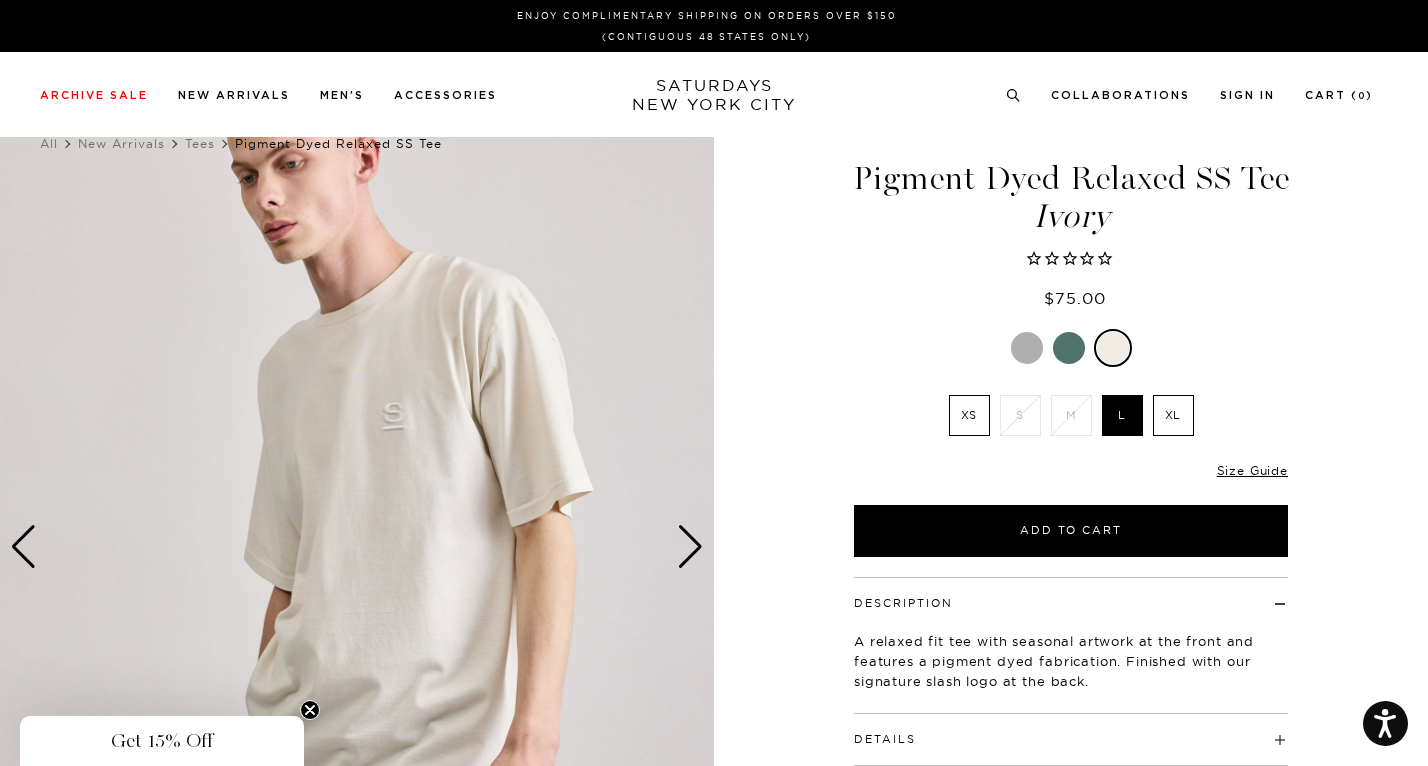 click at bounding box center (1027, 348) 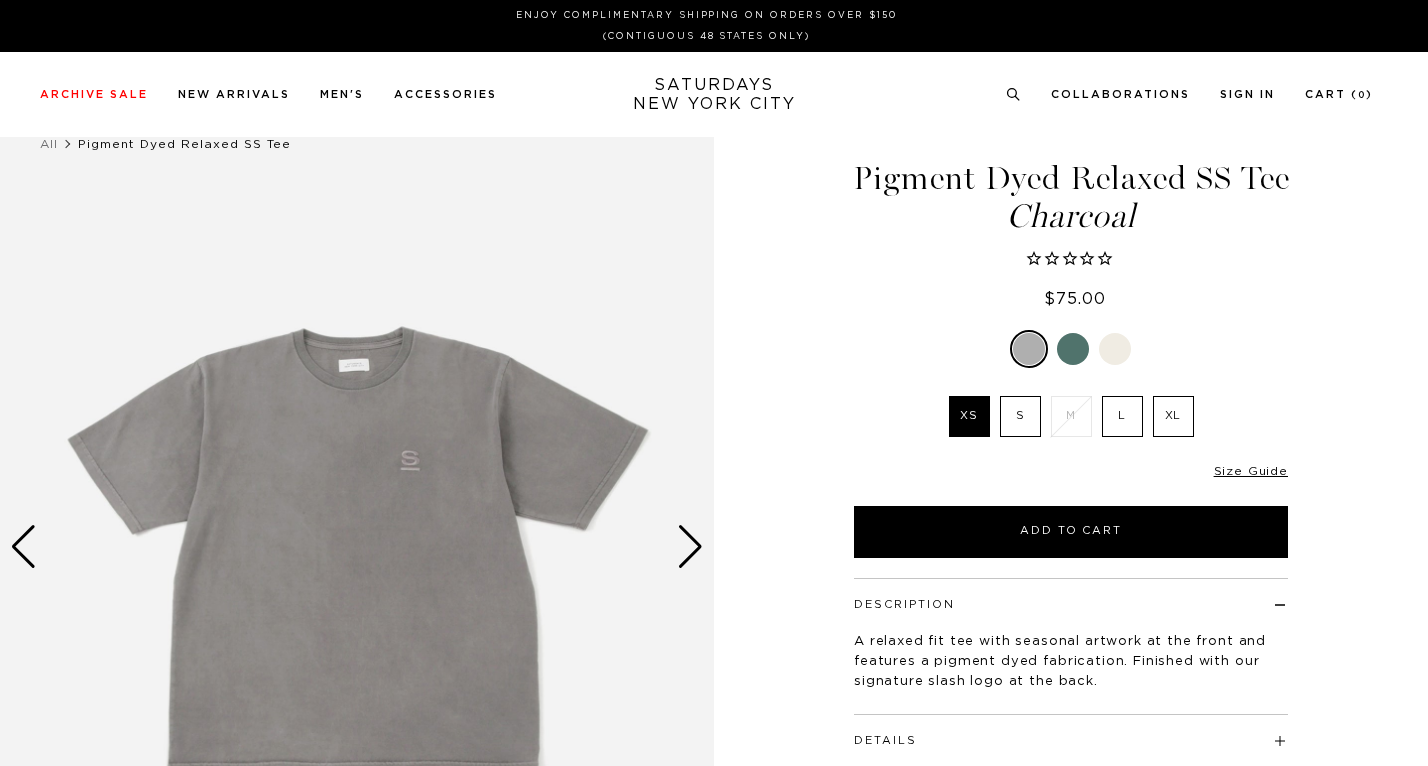 scroll, scrollTop: 0, scrollLeft: 0, axis: both 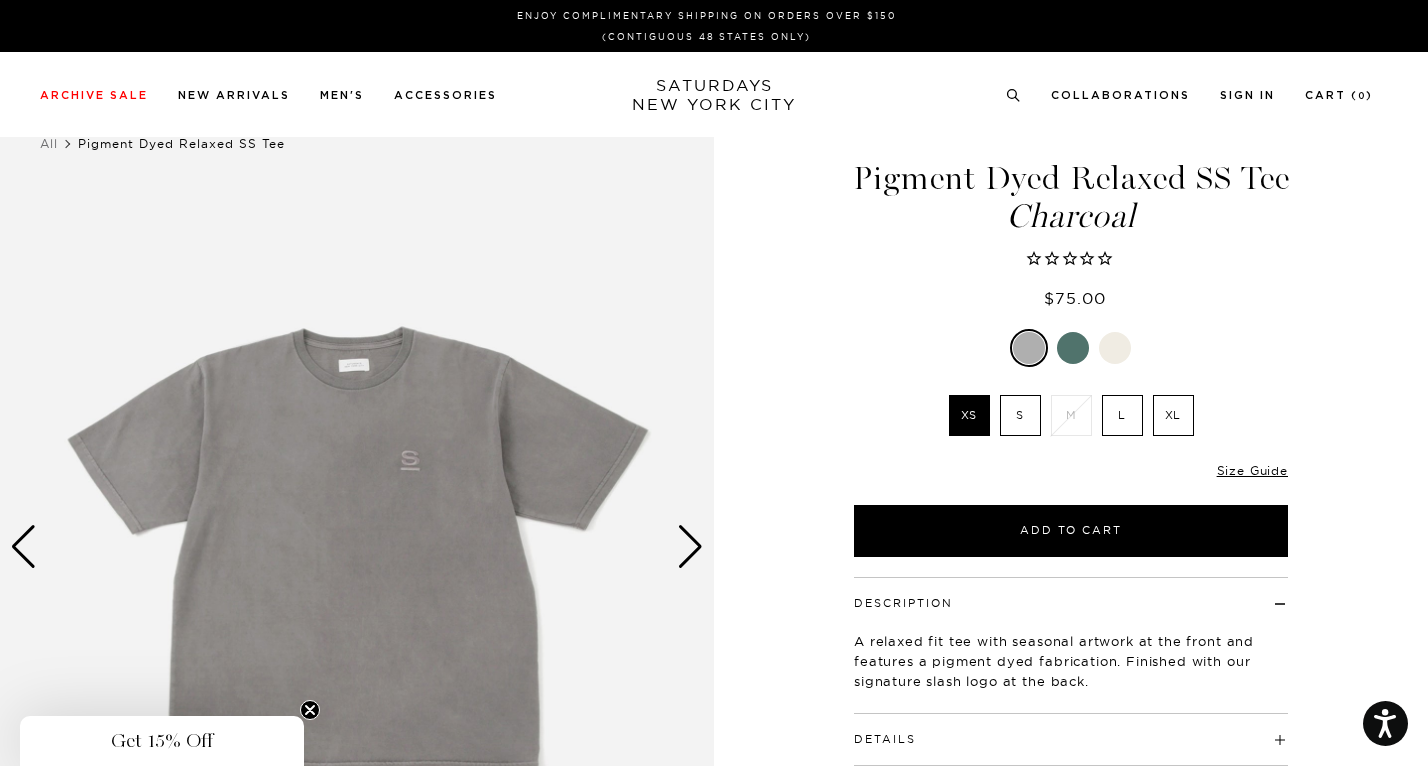 click at bounding box center [1073, 348] 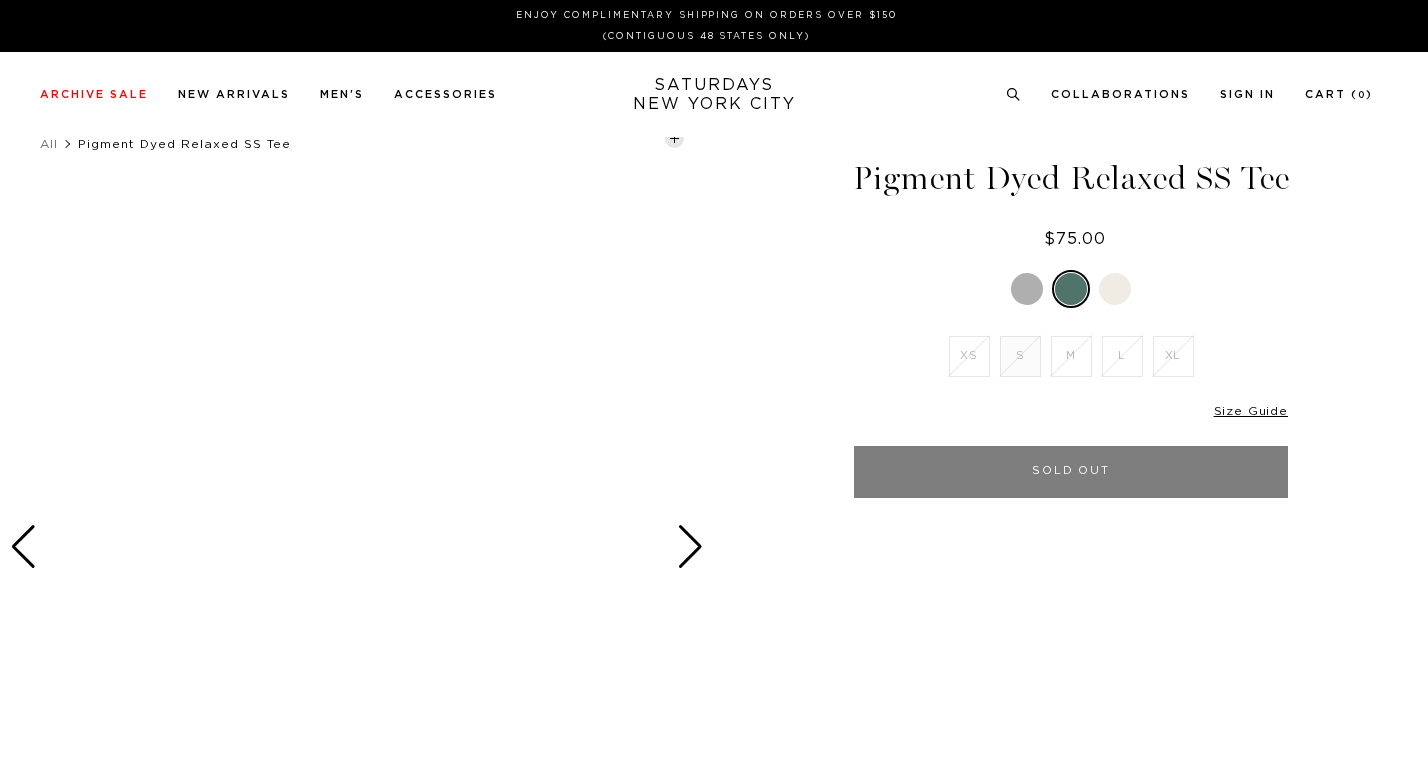 scroll, scrollTop: 0, scrollLeft: 0, axis: both 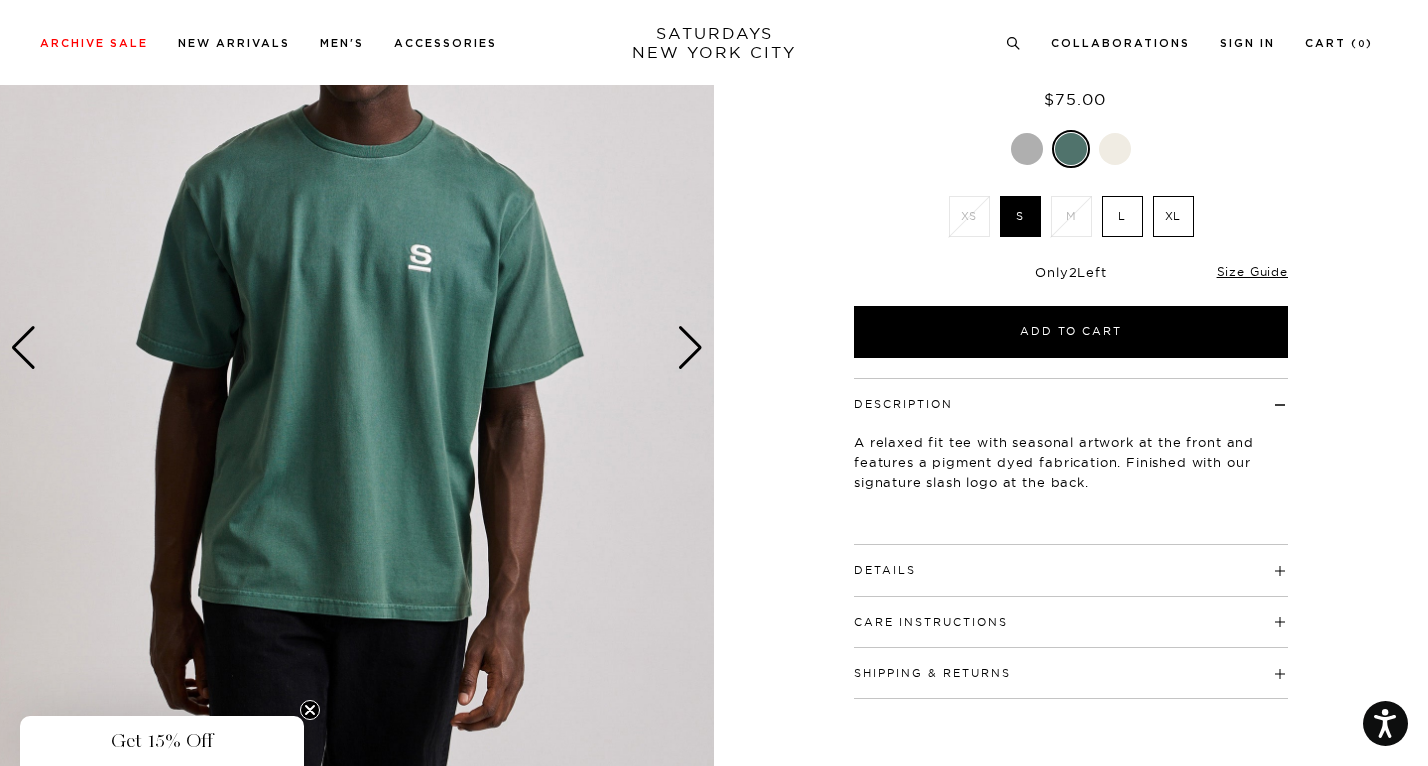 click at bounding box center [1027, 149] 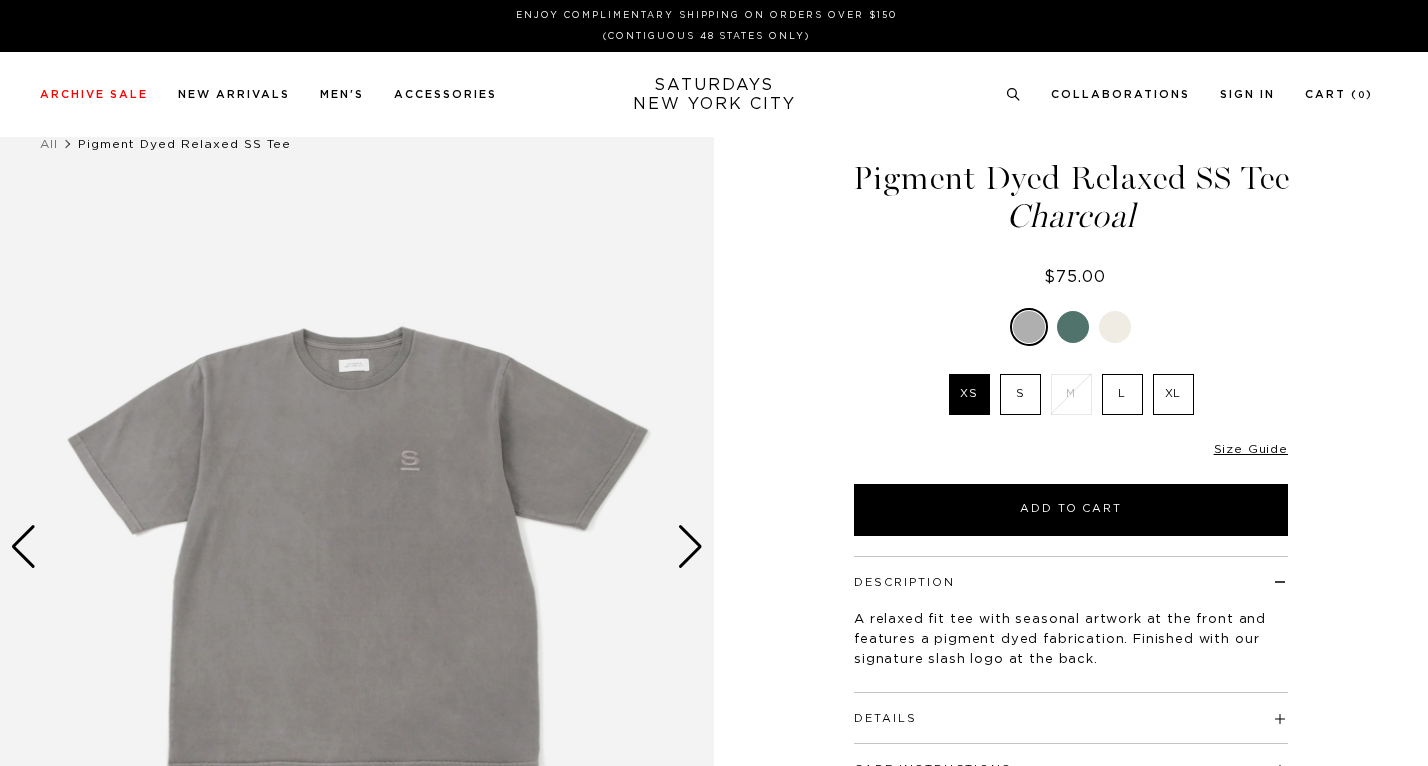 scroll, scrollTop: 0, scrollLeft: 0, axis: both 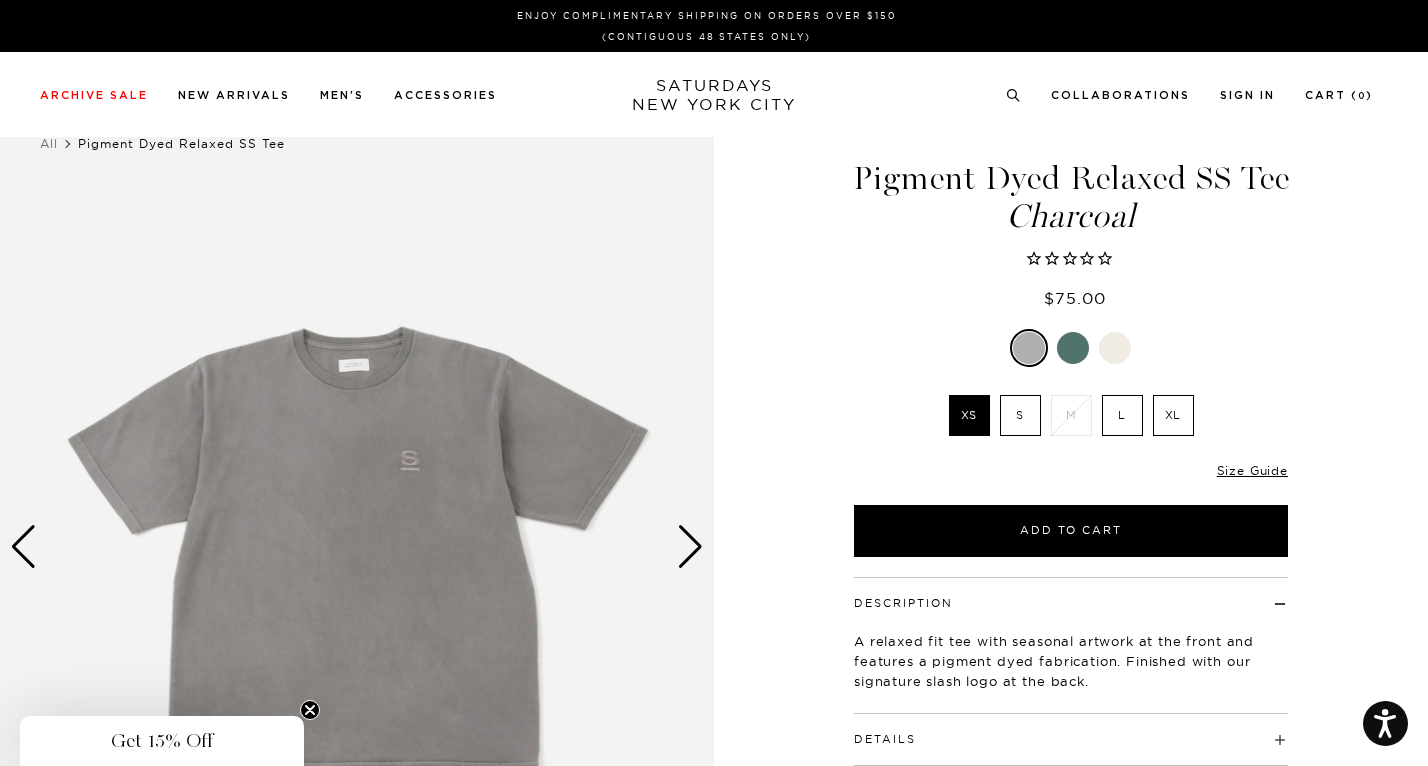 click on "L" at bounding box center (1122, 415) 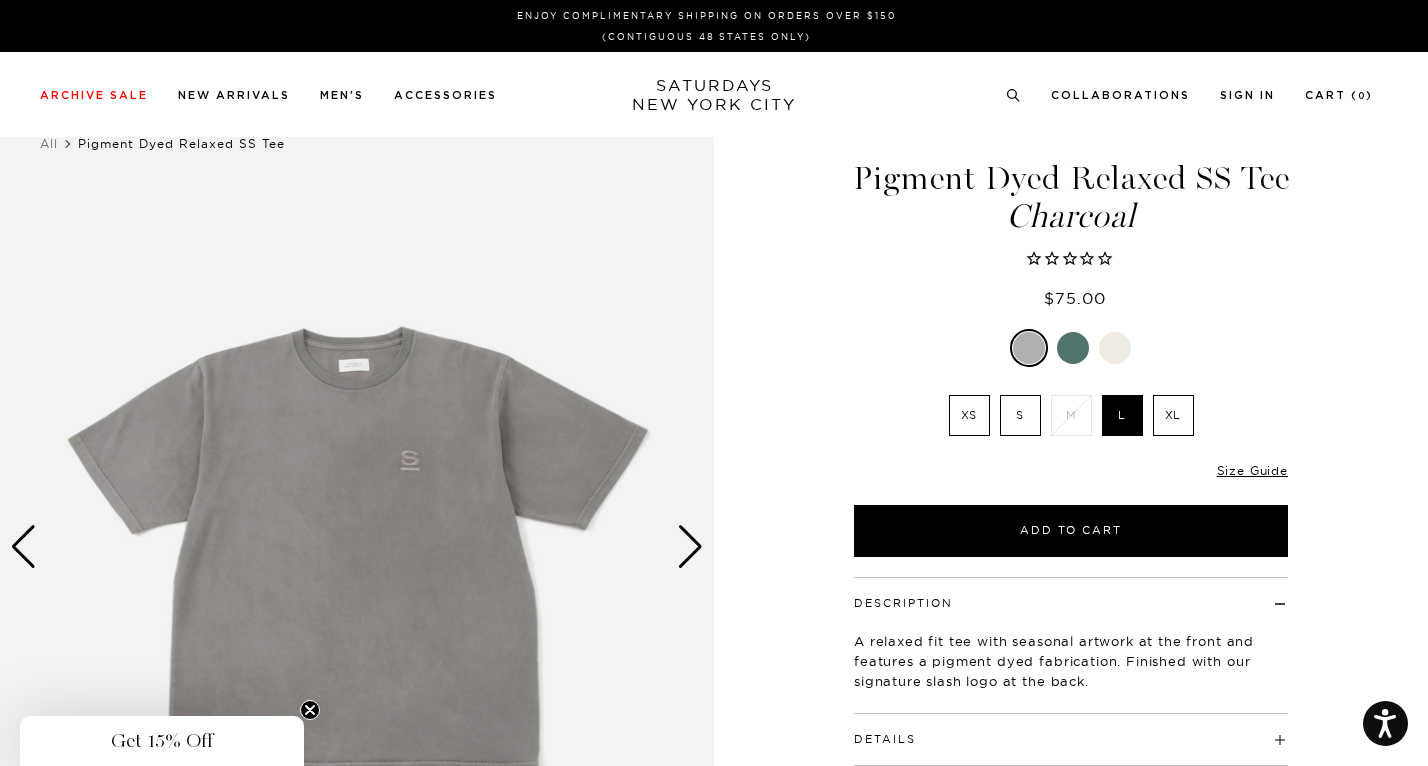 click at bounding box center (1029, 348) 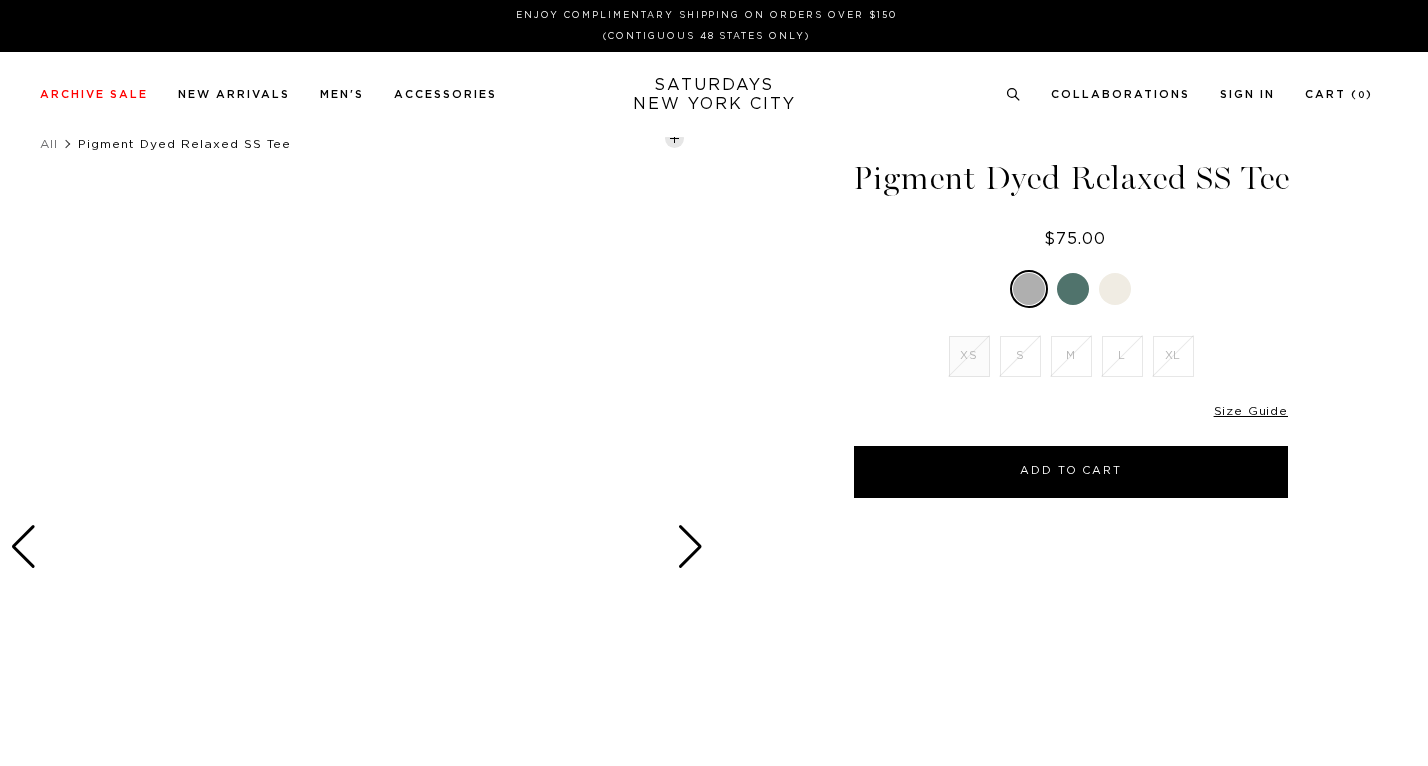 scroll, scrollTop: 0, scrollLeft: 0, axis: both 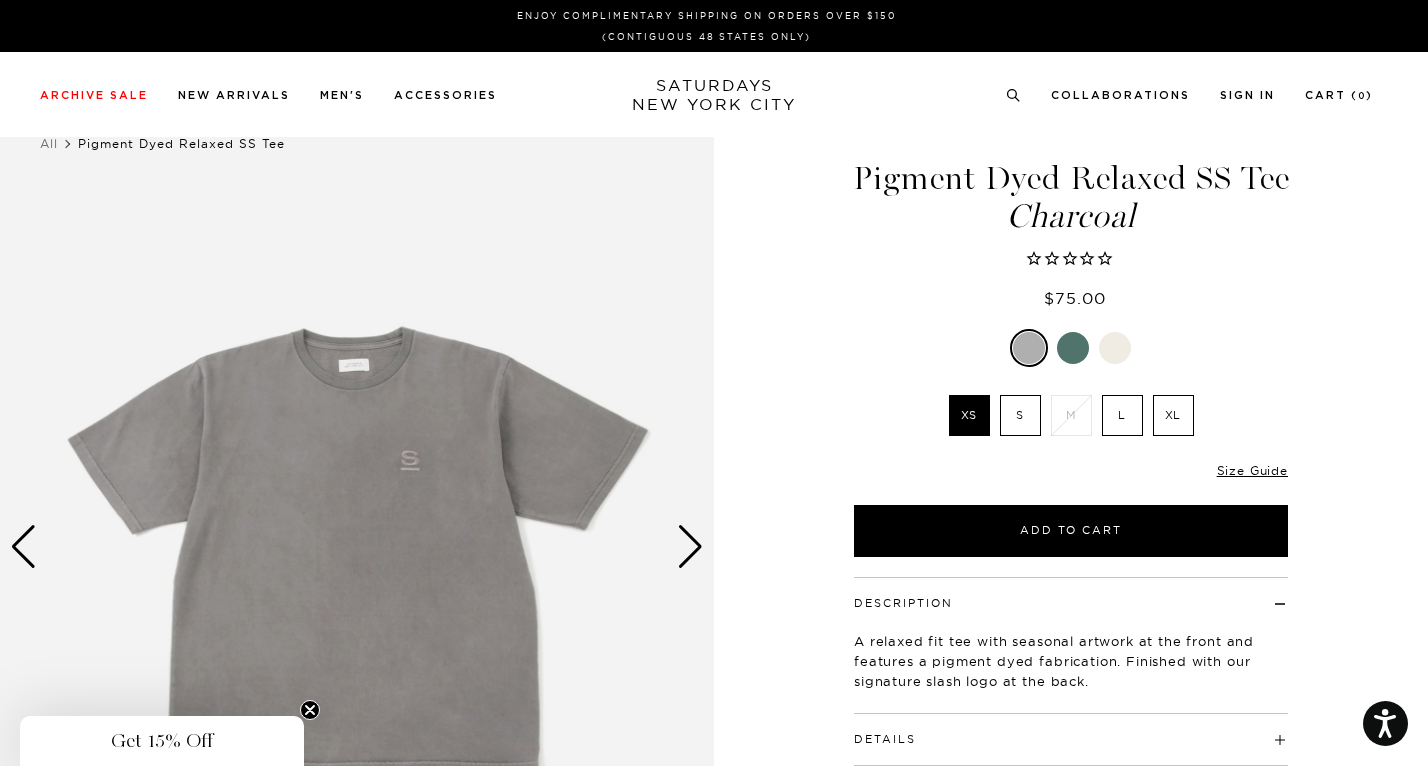 click on "L" at bounding box center (1122, 415) 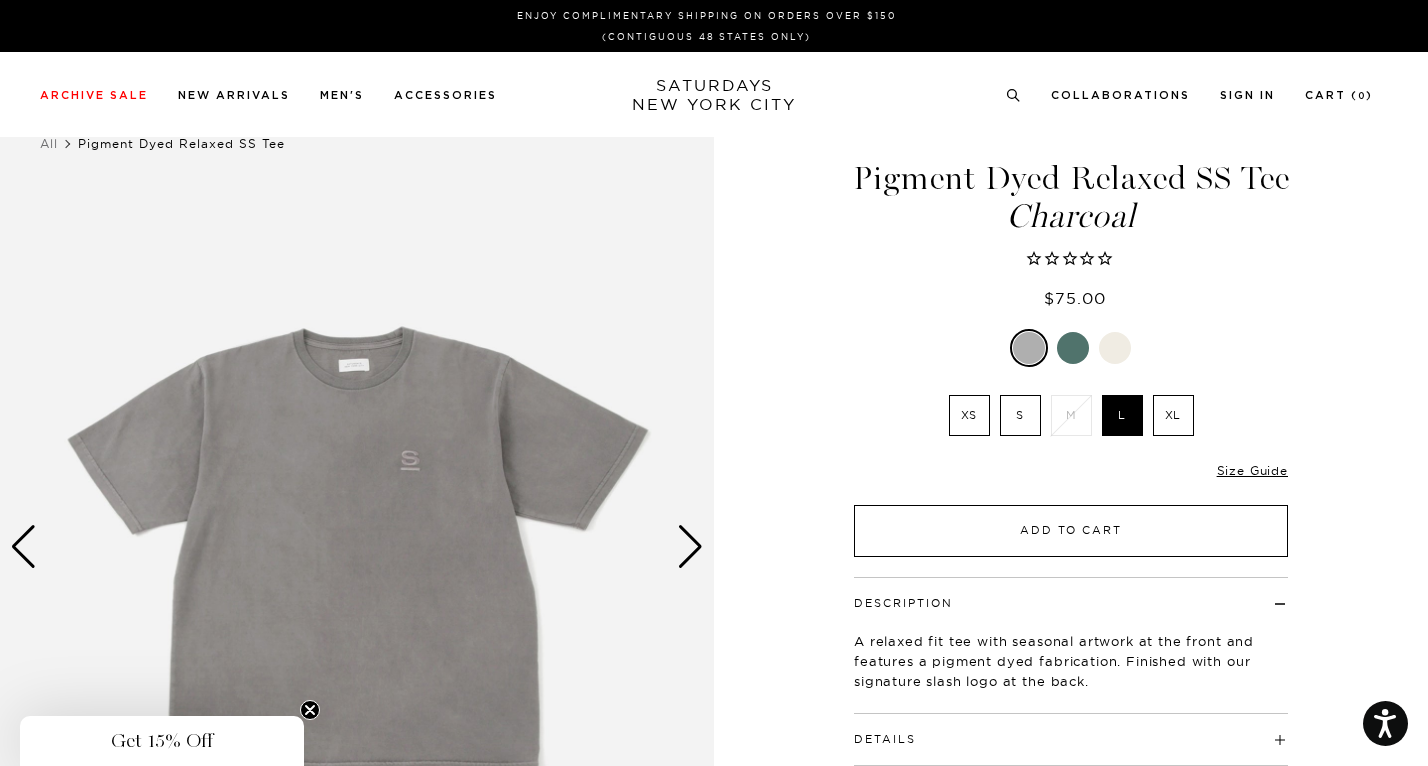 click on "Add to Cart" at bounding box center (1071, 531) 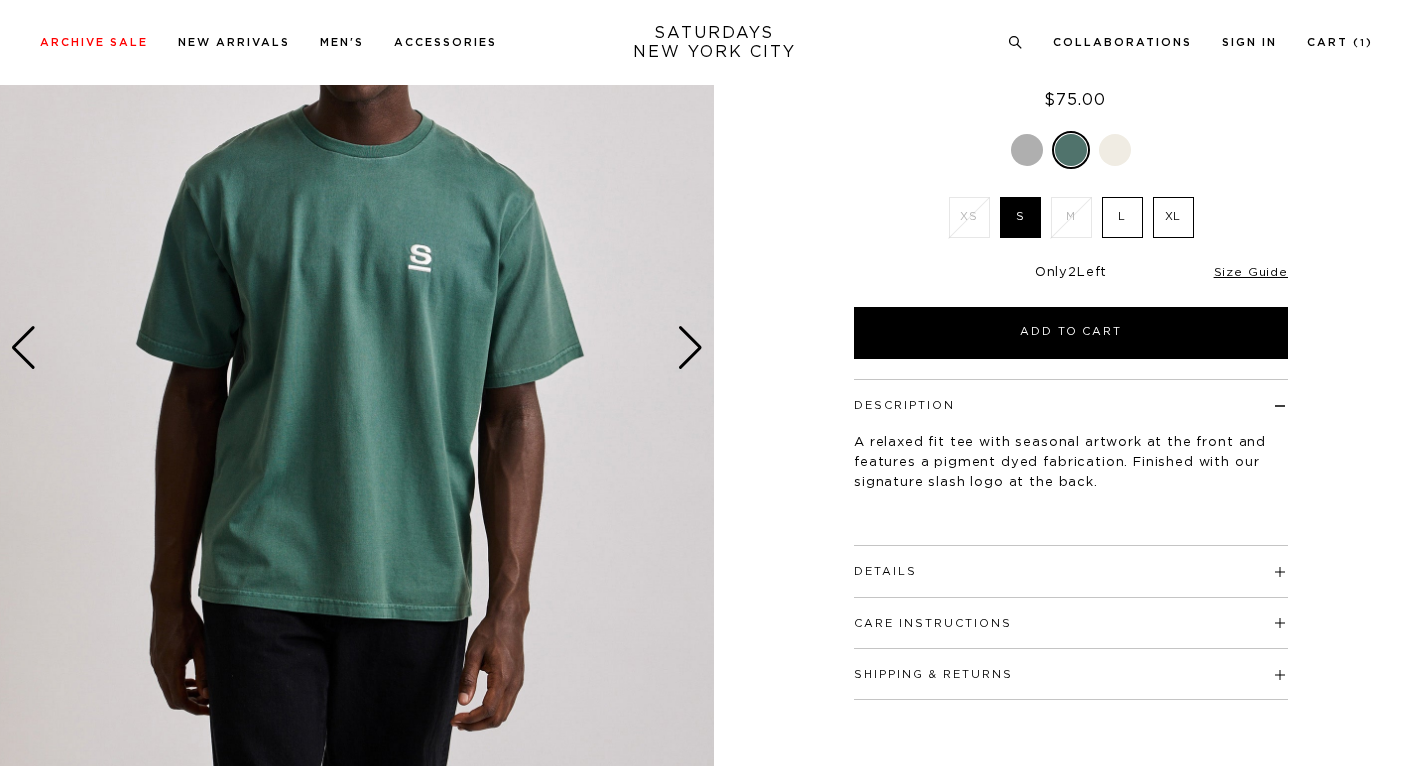 scroll, scrollTop: 199, scrollLeft: 0, axis: vertical 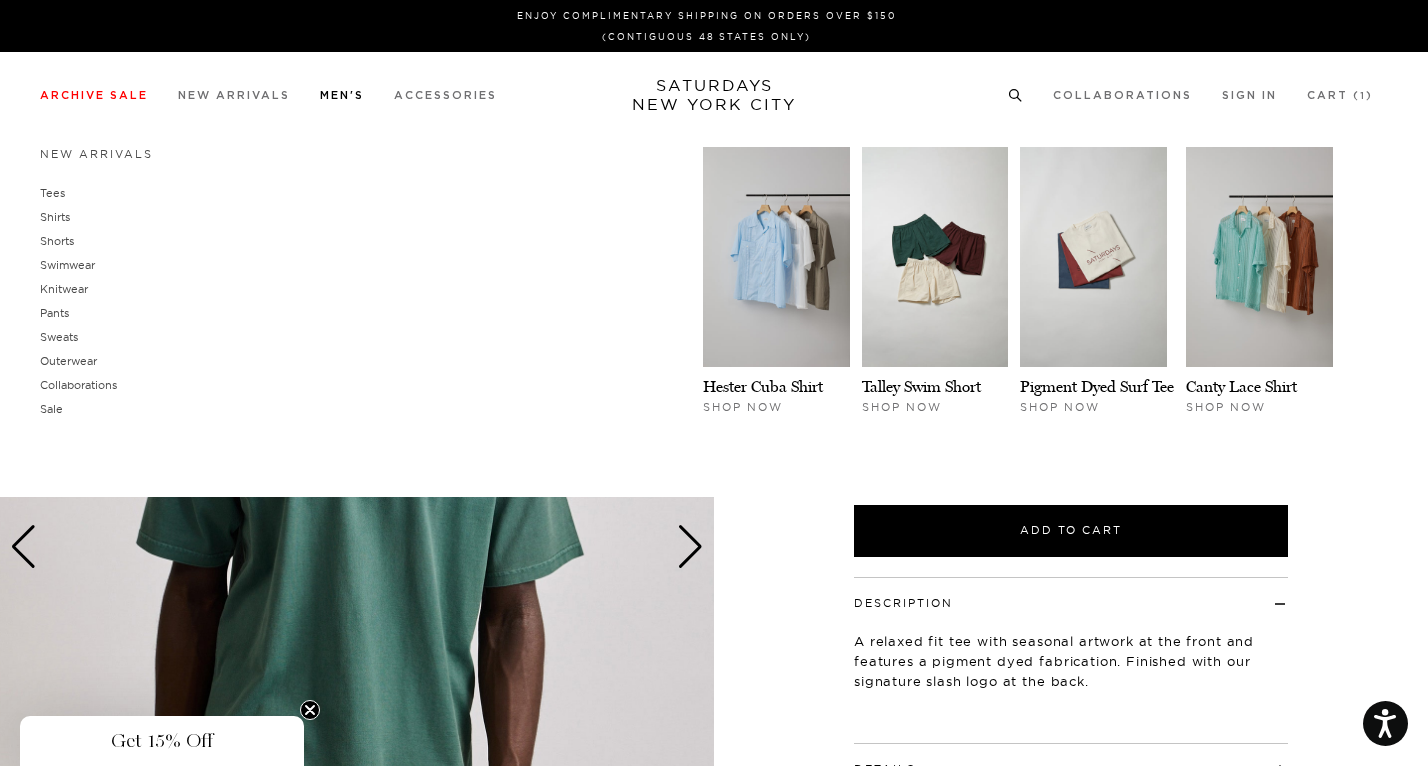 click on "Men's" at bounding box center [342, 95] 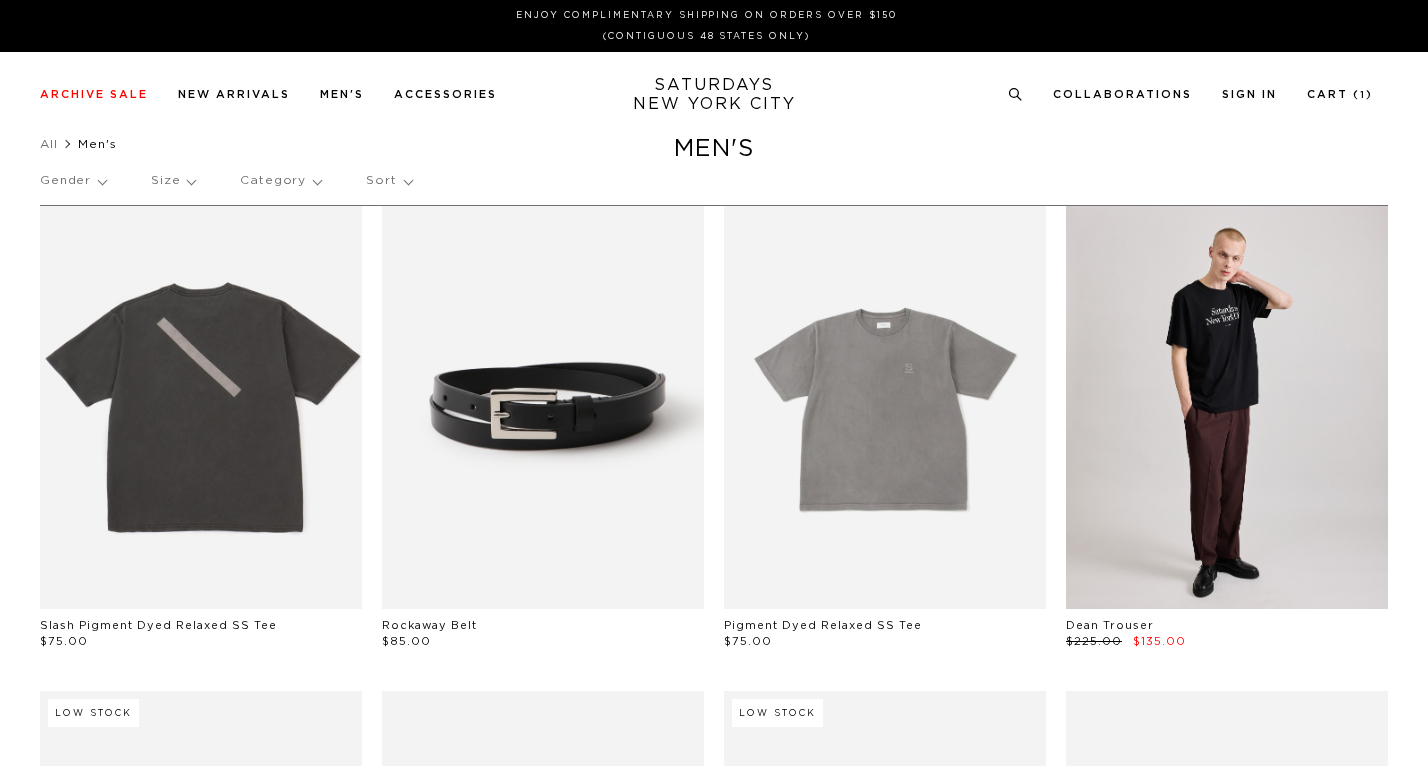 scroll, scrollTop: 0, scrollLeft: 0, axis: both 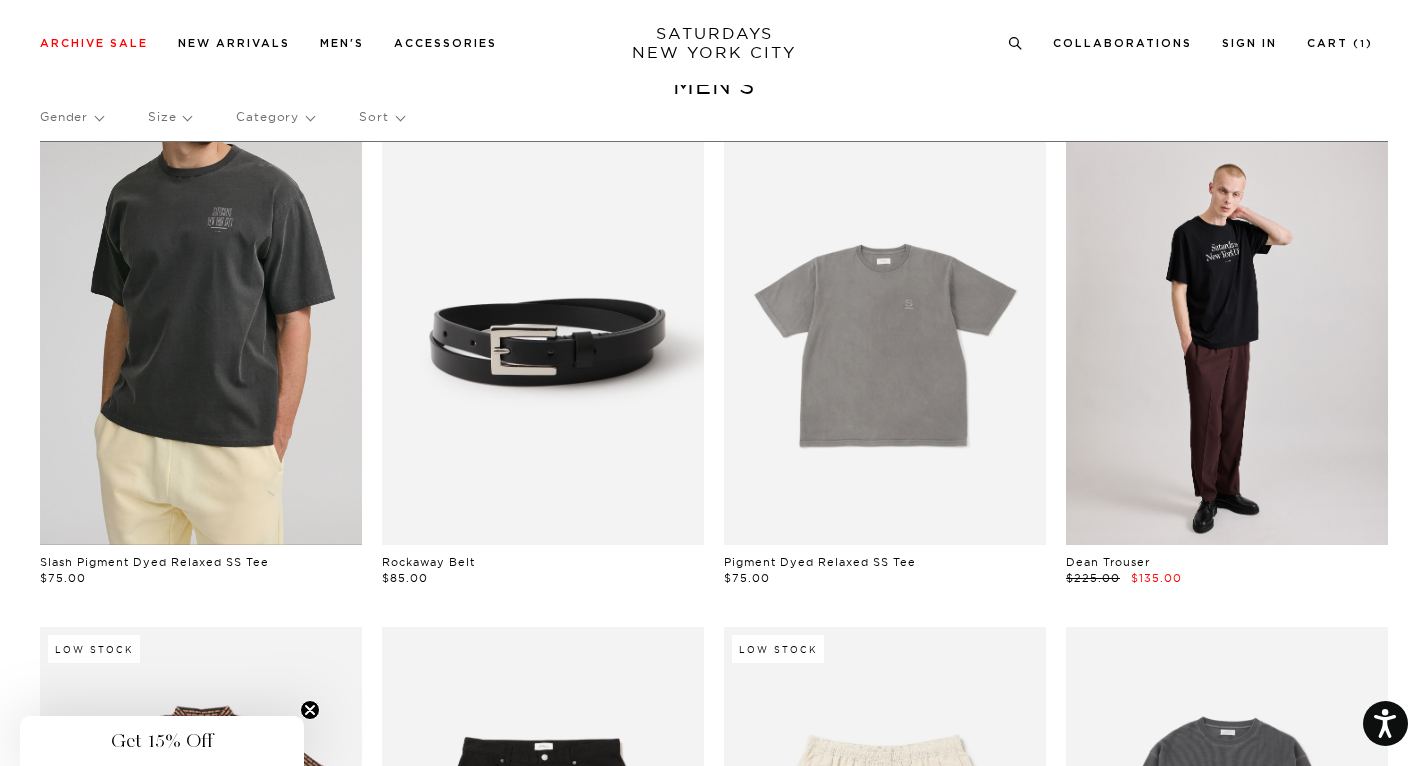 click at bounding box center [201, 343] 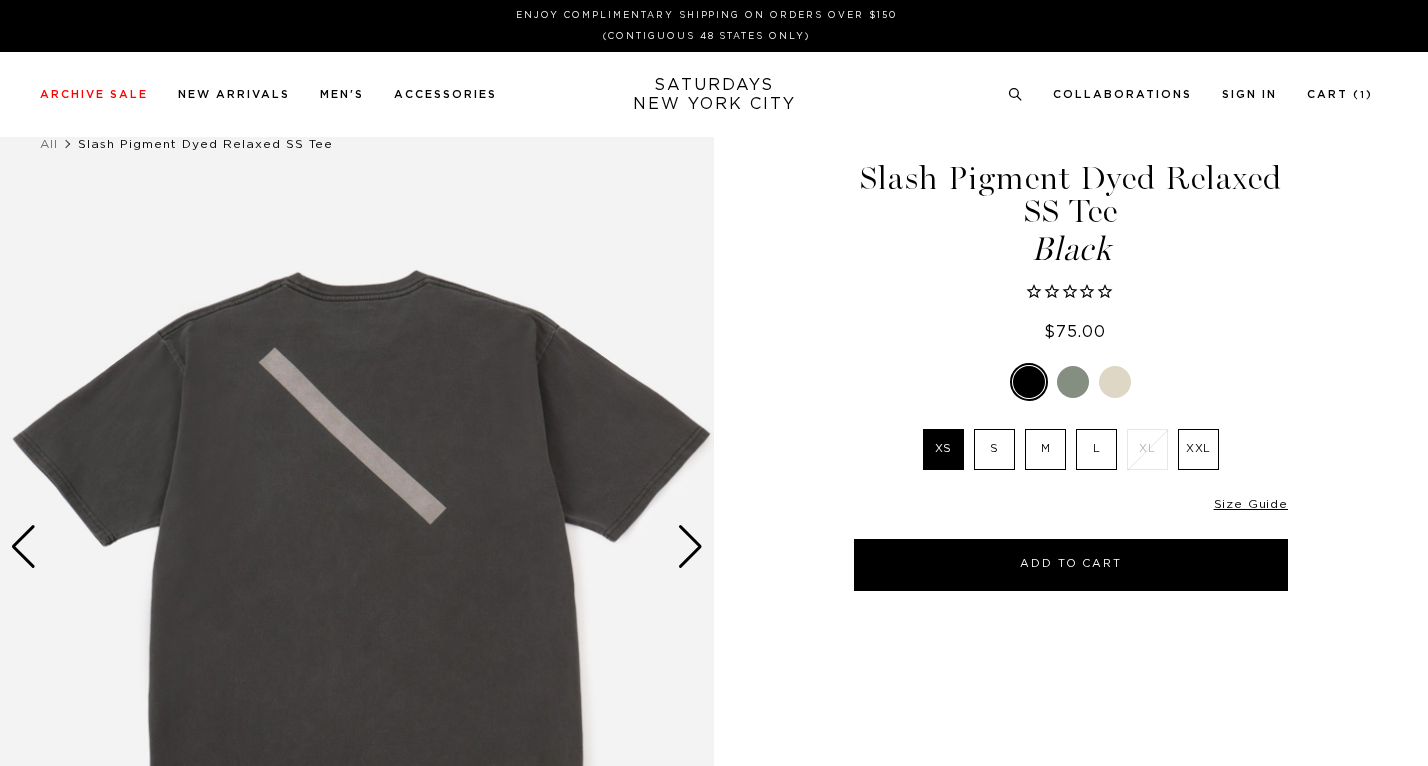 scroll, scrollTop: 0, scrollLeft: 0, axis: both 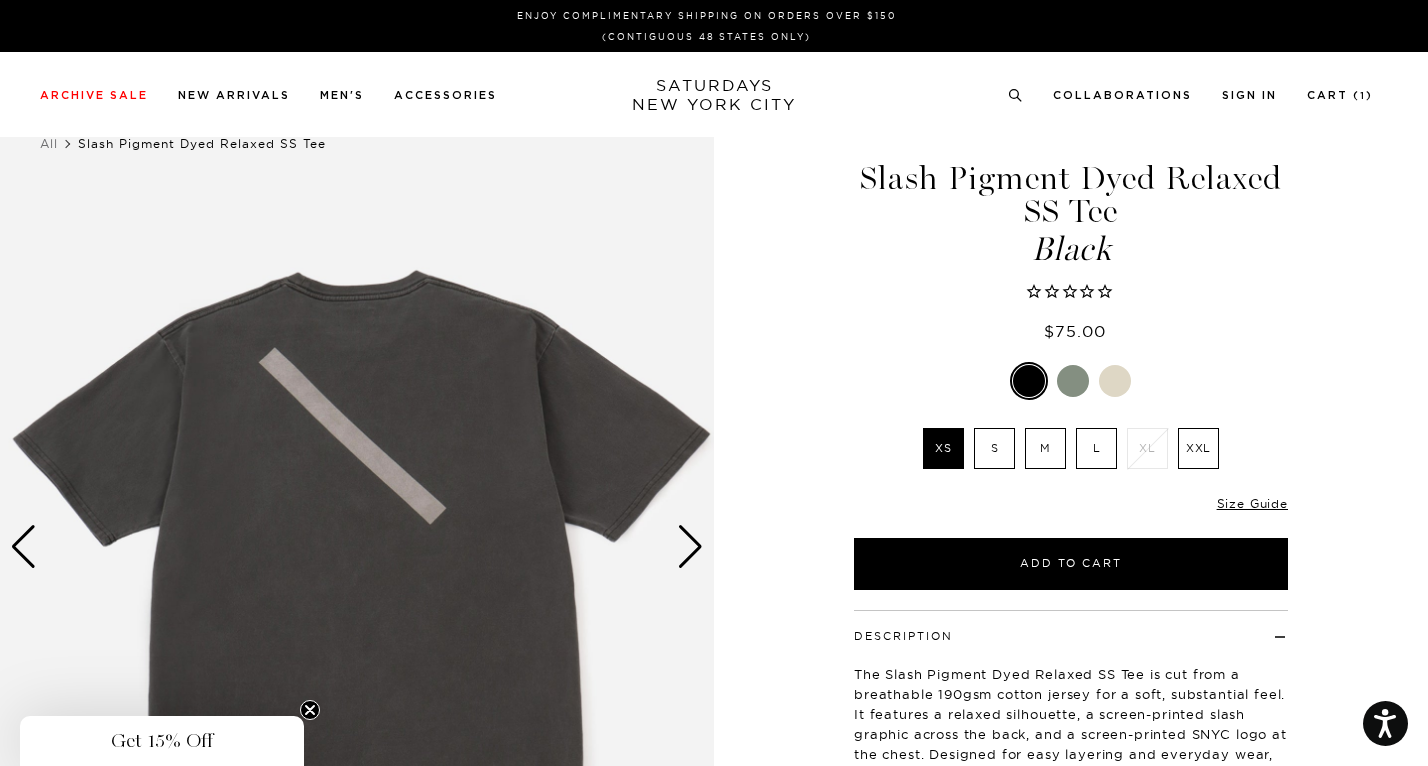 click on "L" at bounding box center [1096, 448] 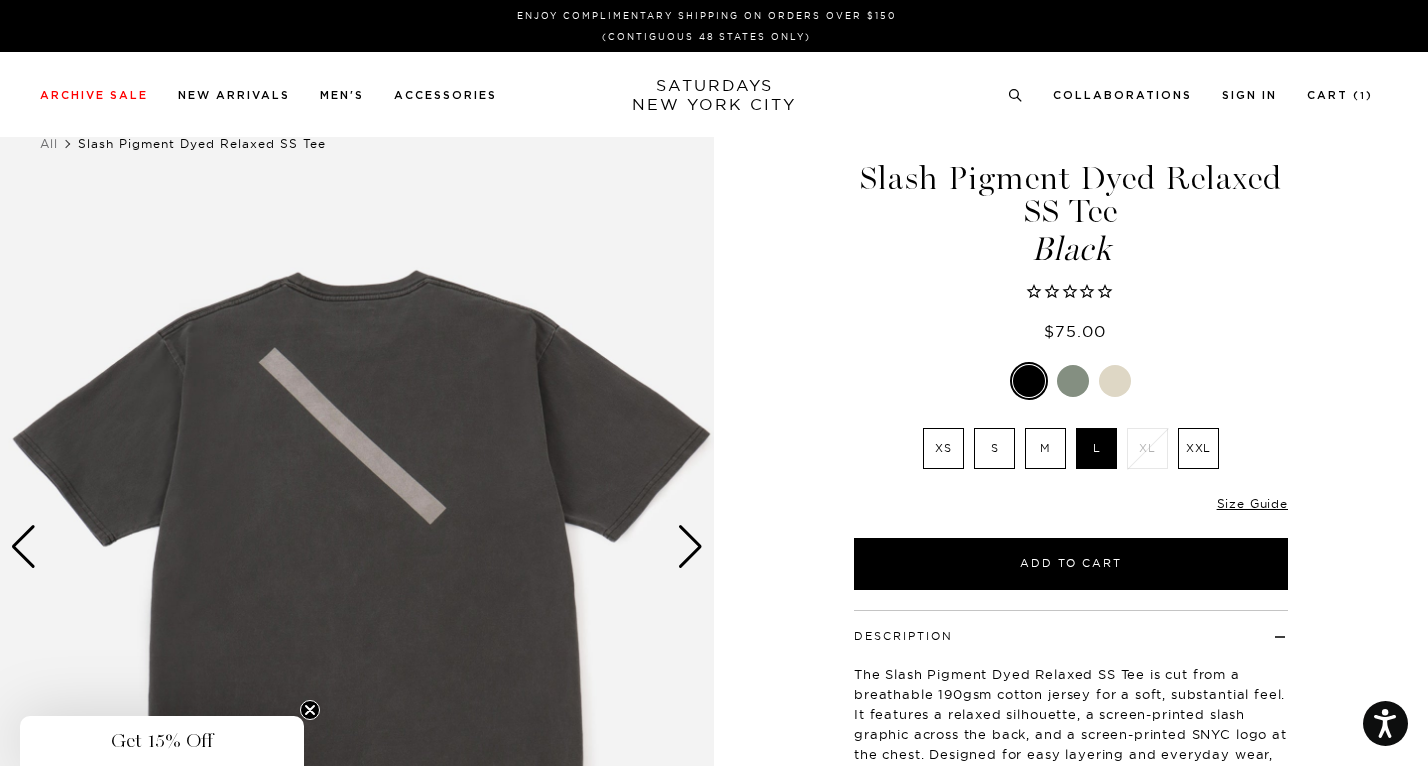 click at bounding box center [1073, 381] 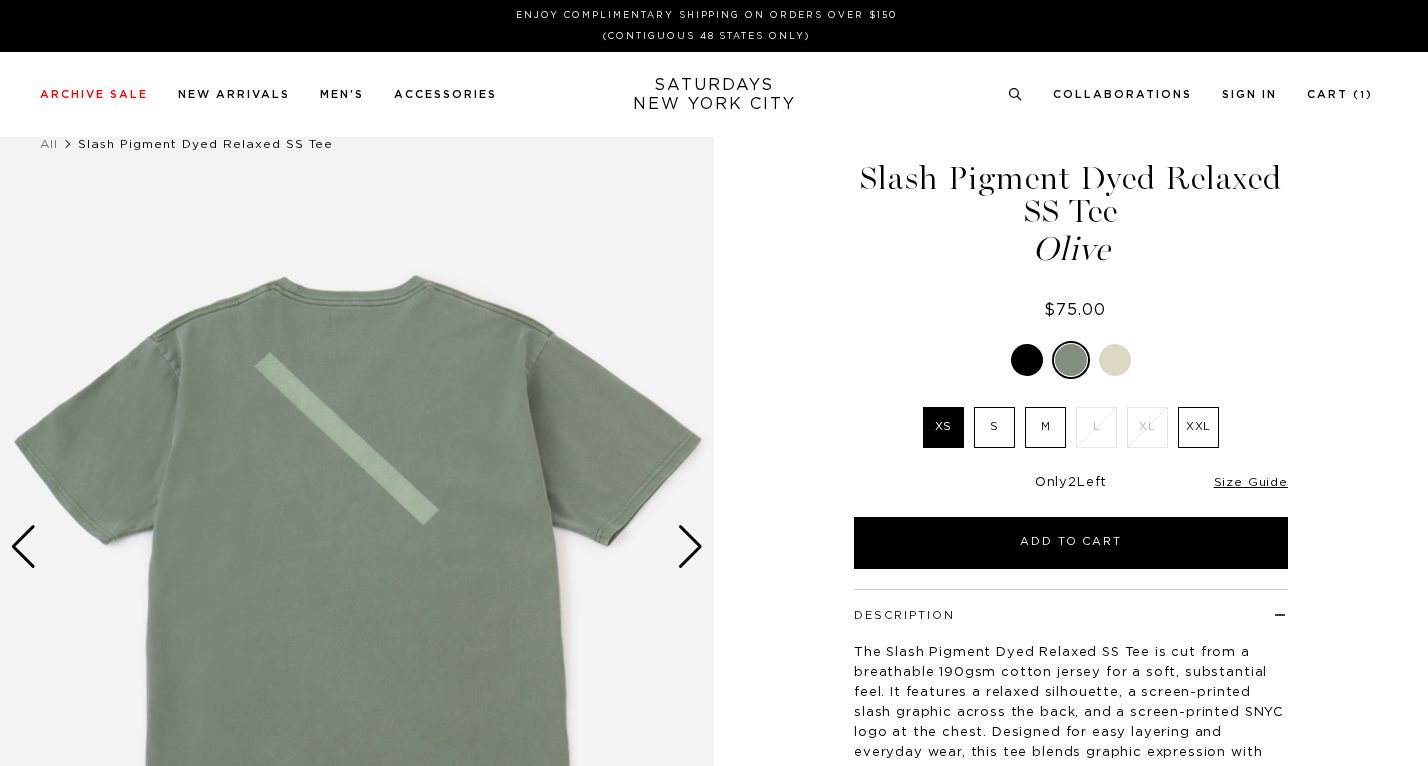 scroll, scrollTop: 0, scrollLeft: 0, axis: both 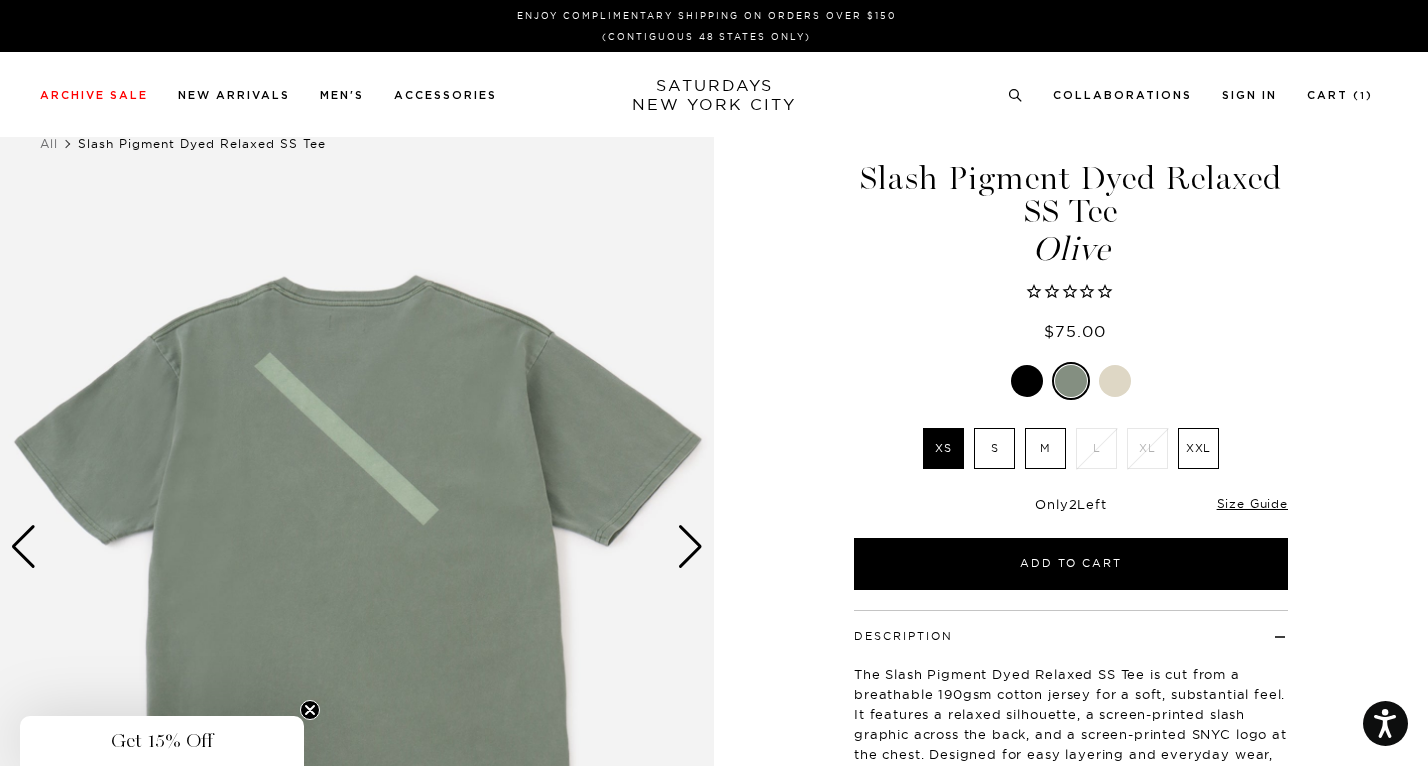 click at bounding box center [690, 547] 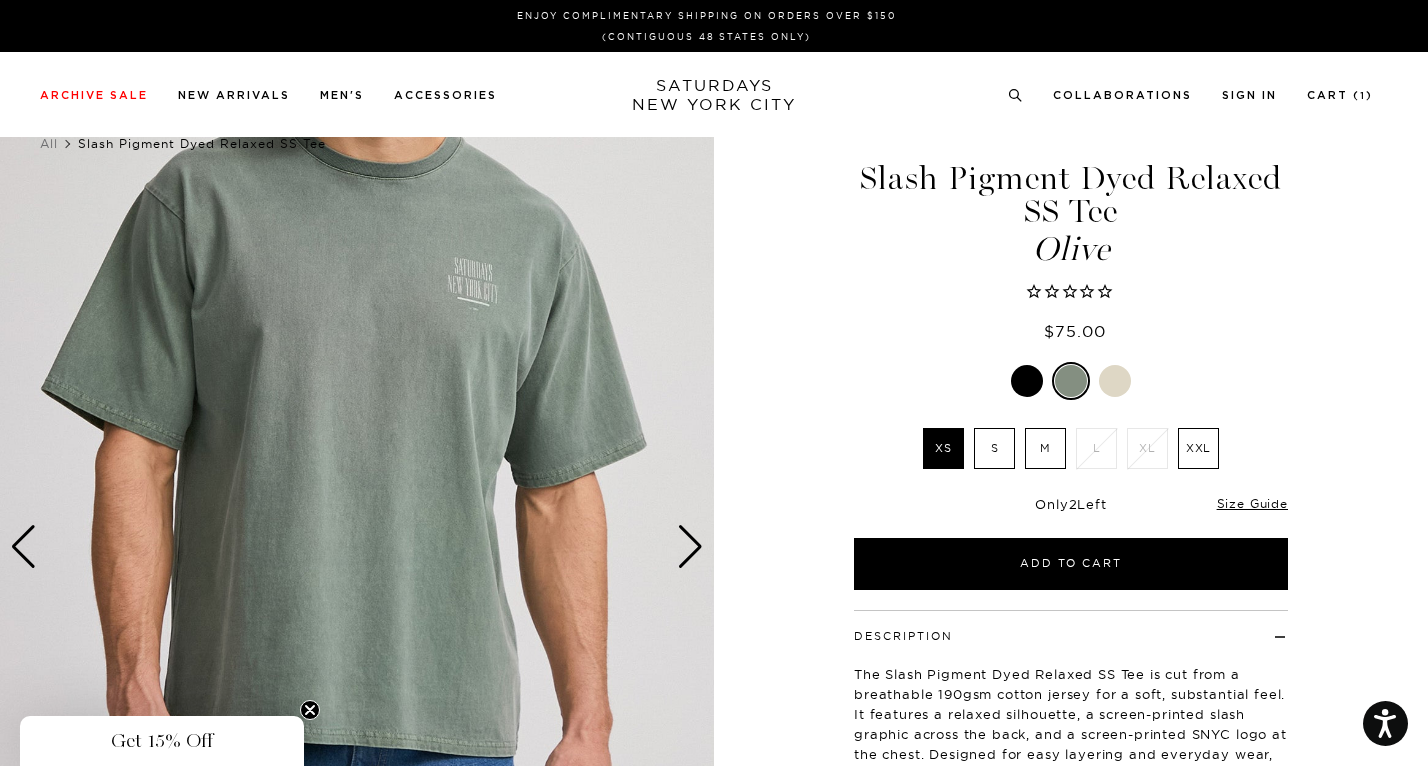 click at bounding box center [690, 547] 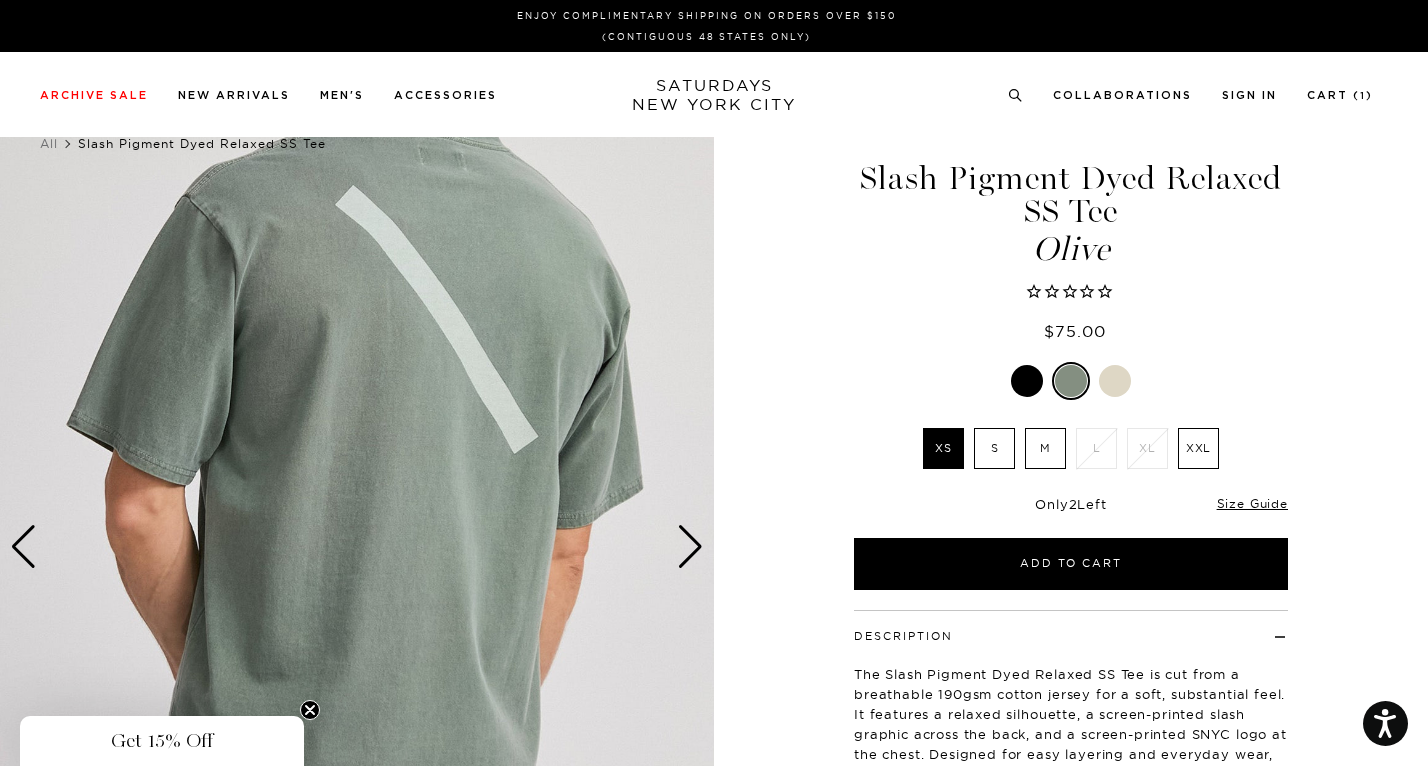 click at bounding box center [1115, 381] 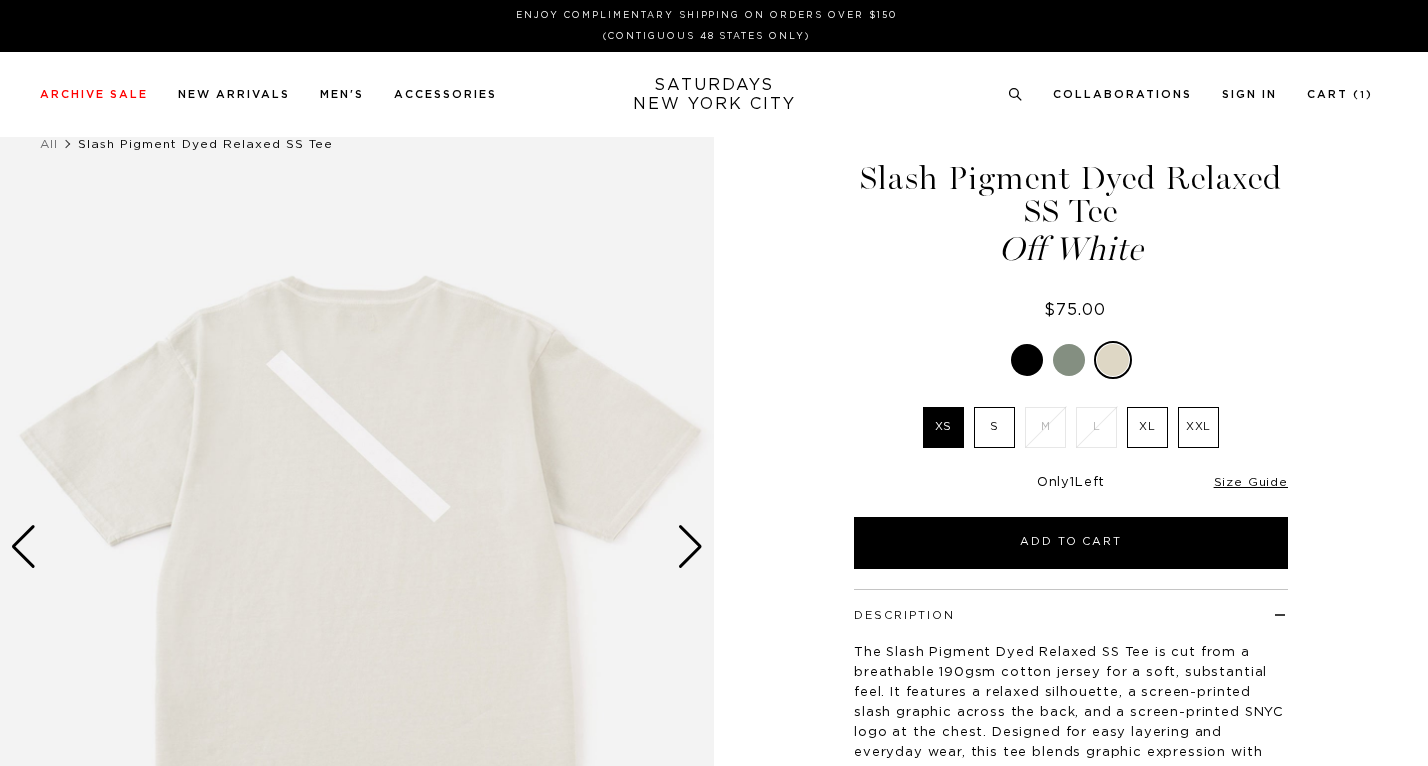 scroll, scrollTop: 0, scrollLeft: 0, axis: both 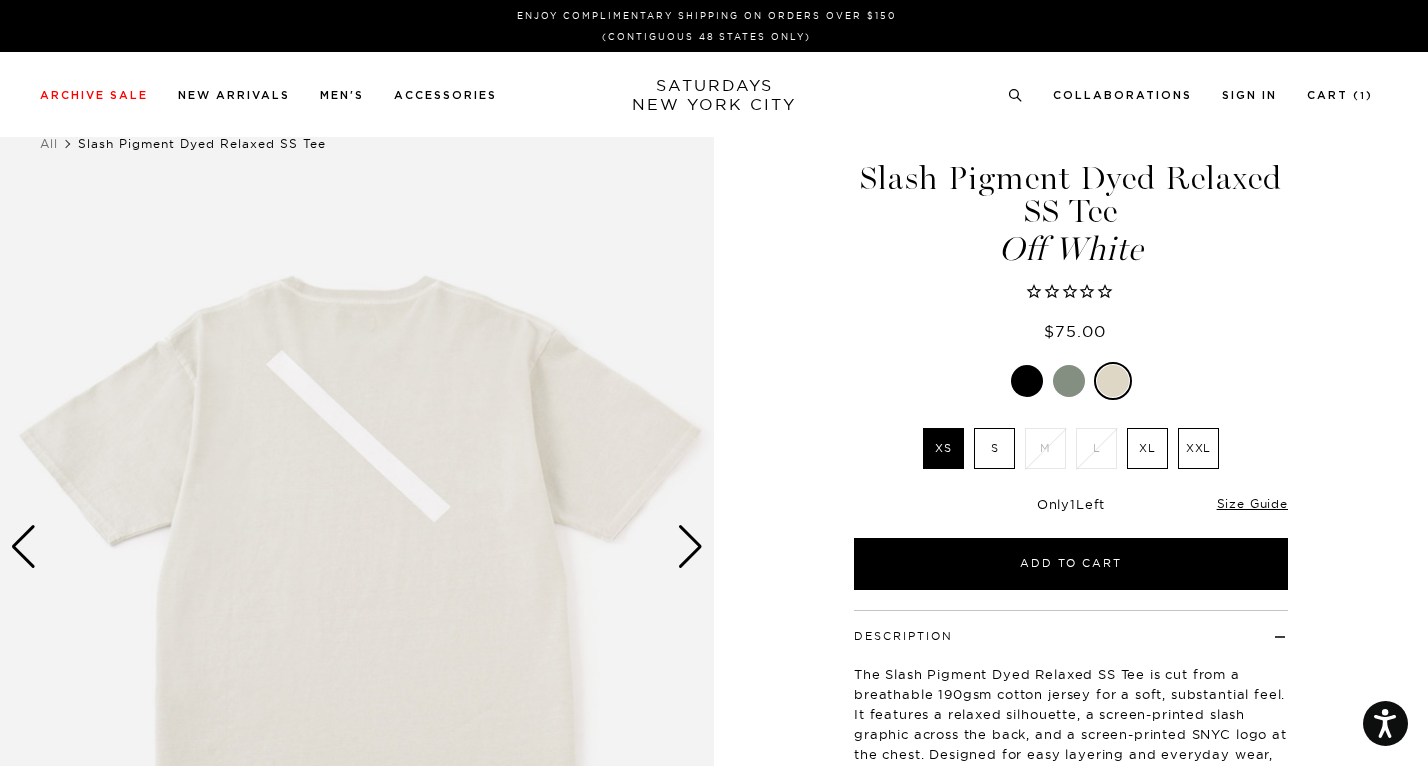 click at bounding box center [690, 547] 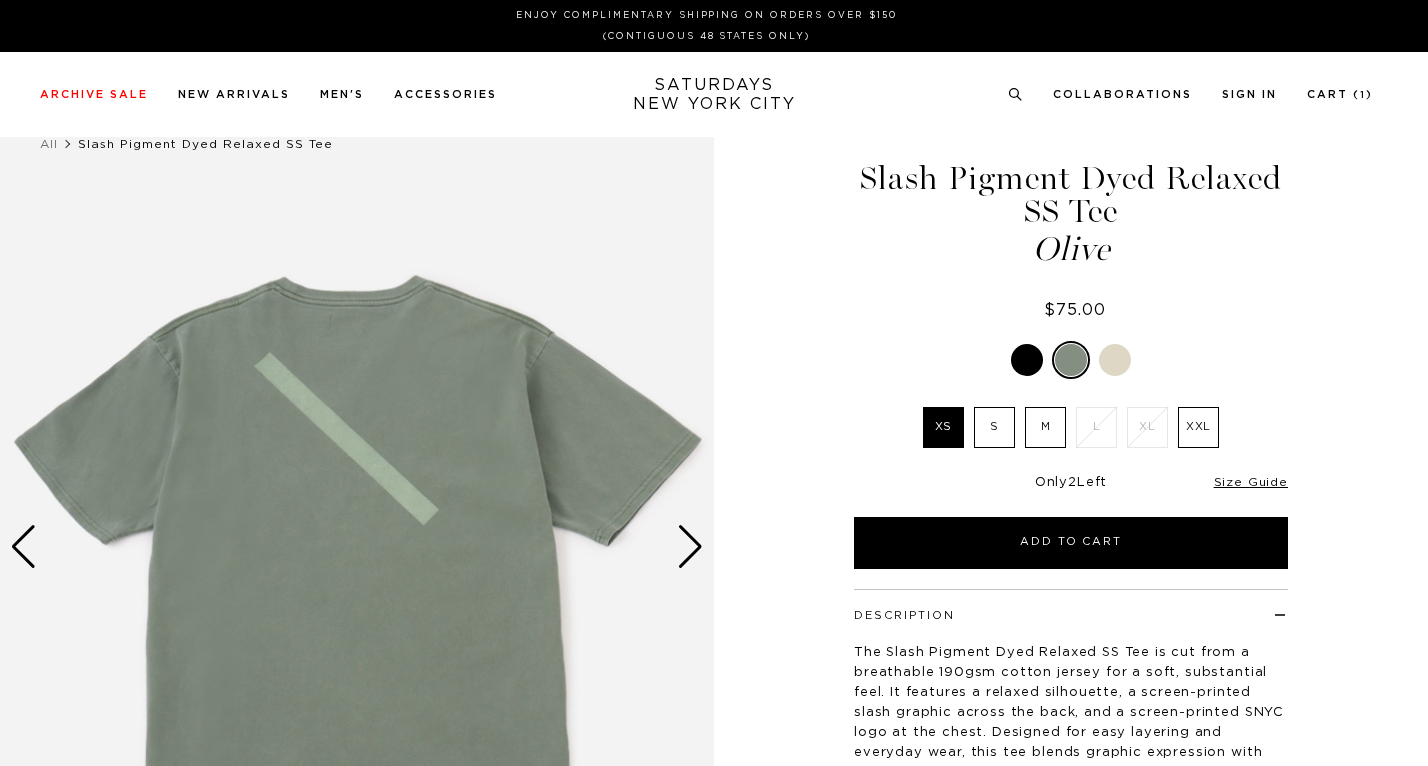 scroll, scrollTop: 0, scrollLeft: 0, axis: both 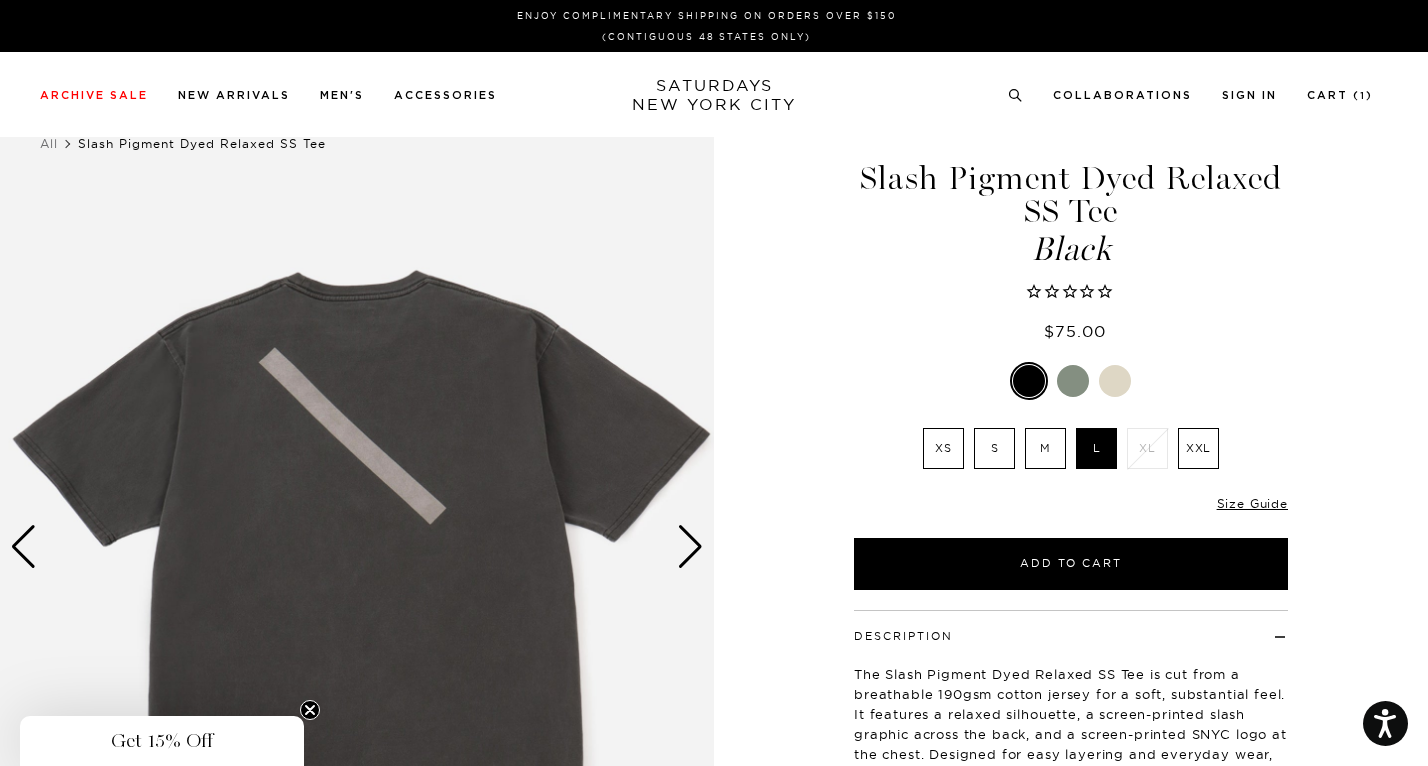 click at bounding box center (690, 547) 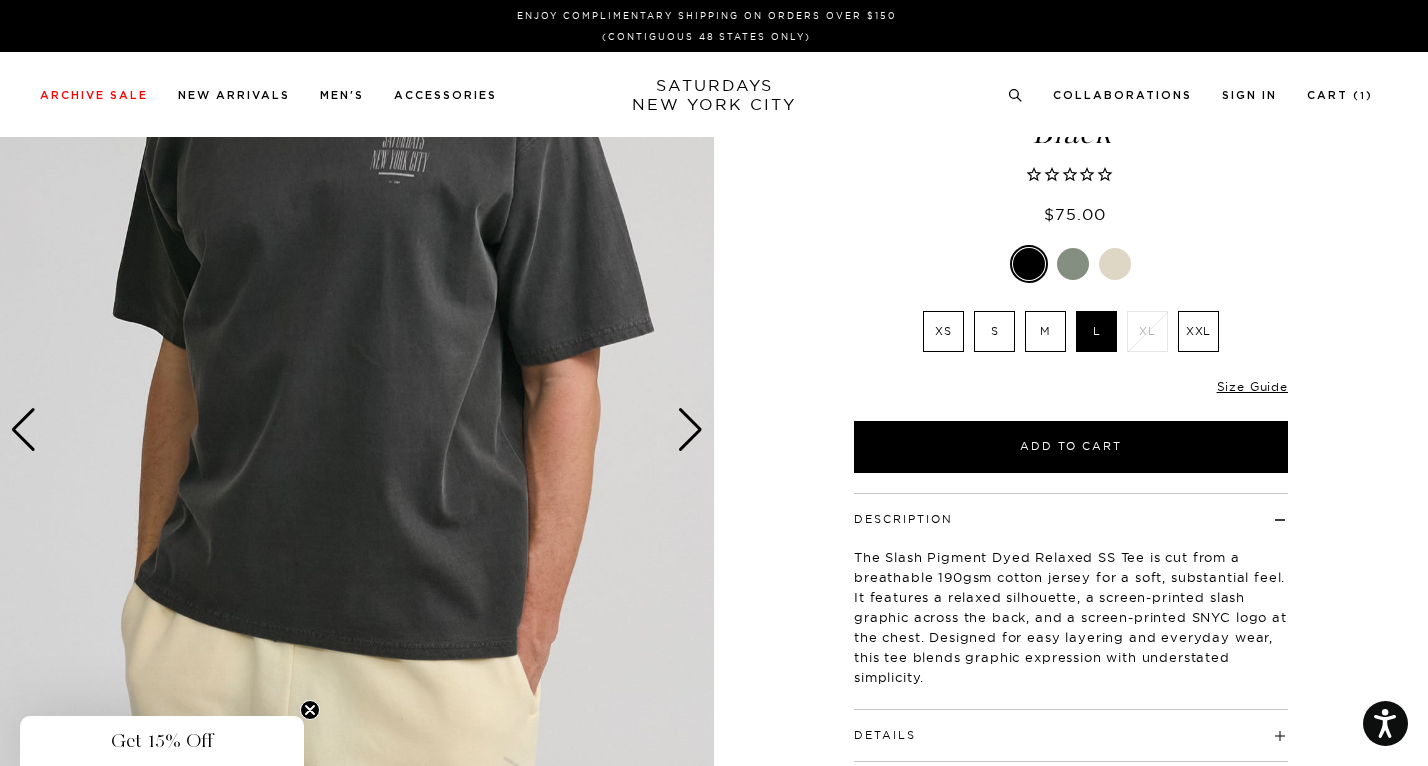 scroll, scrollTop: 0, scrollLeft: 0, axis: both 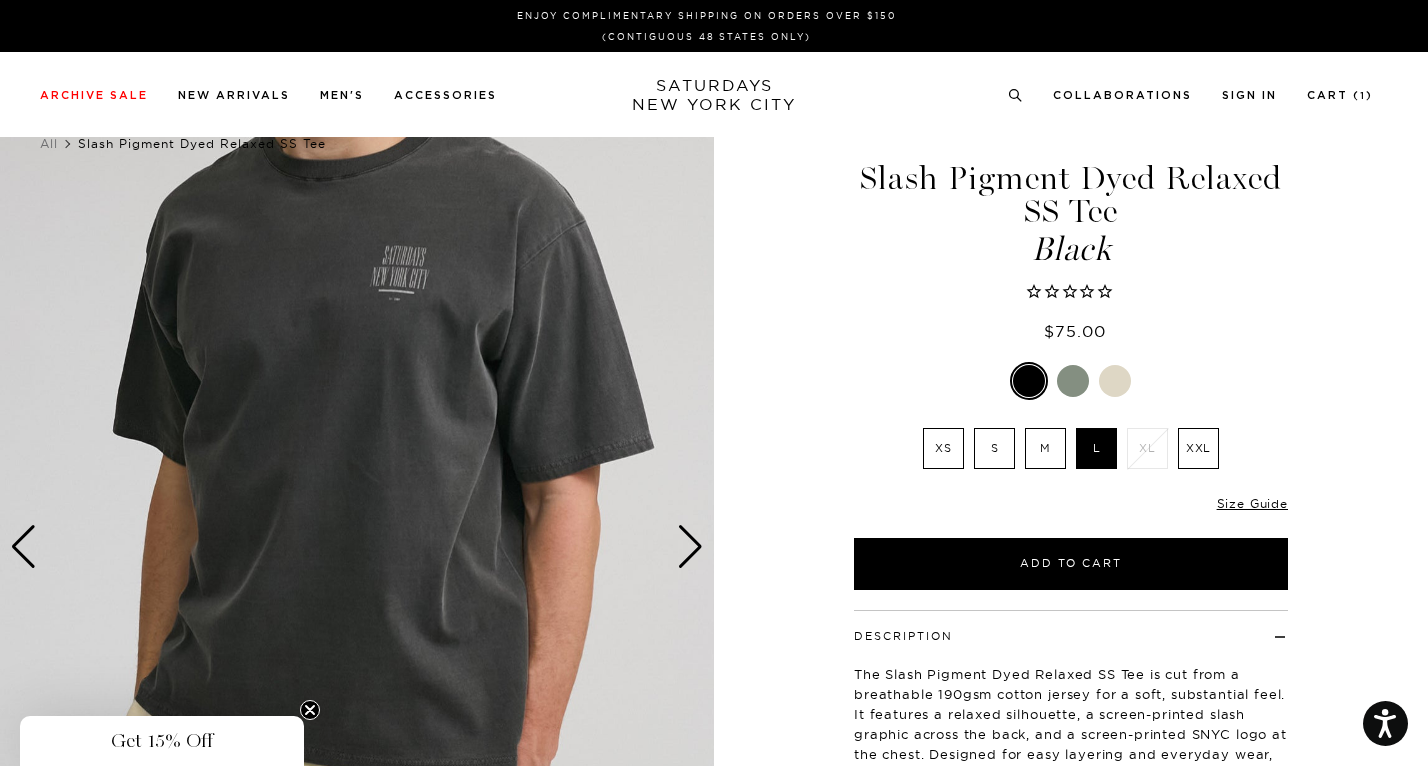 click at bounding box center (690, 547) 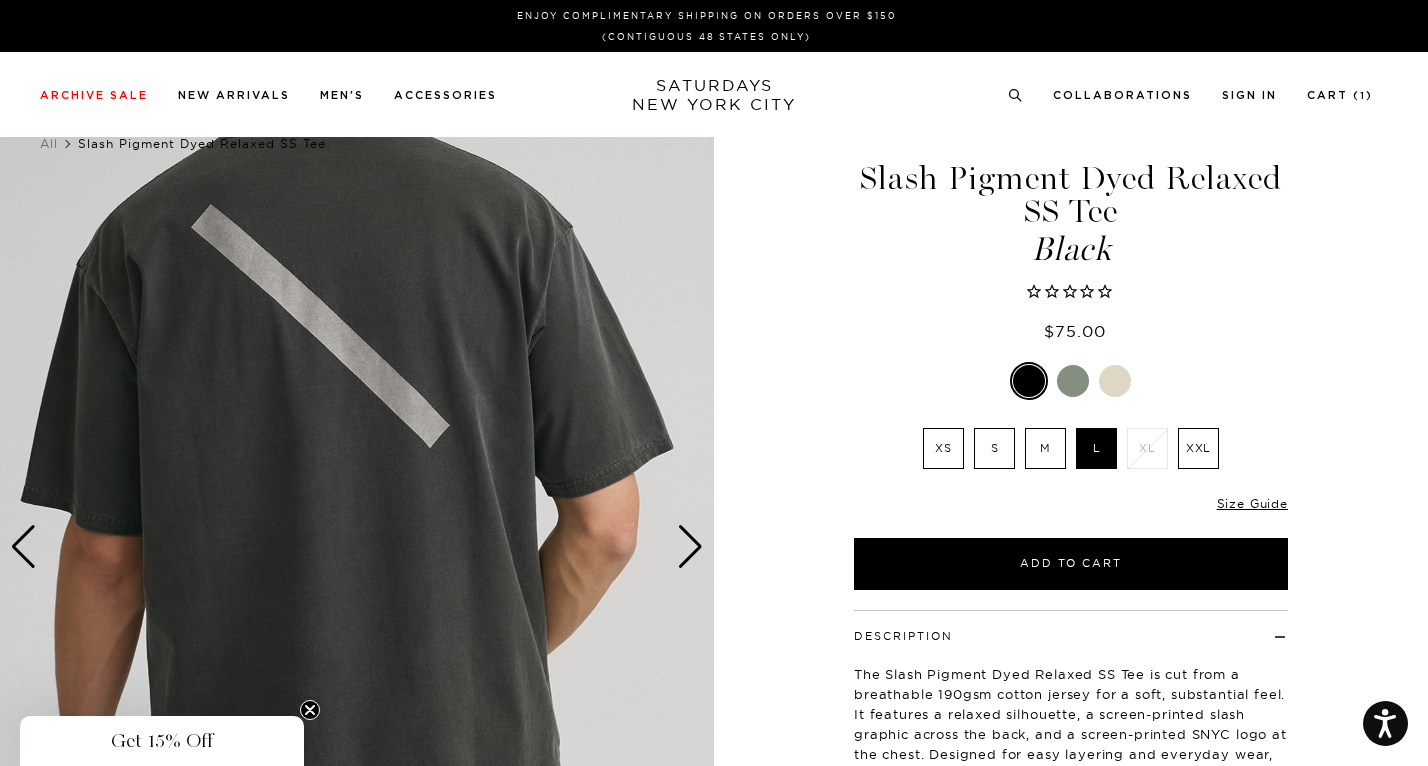 click at bounding box center [690, 547] 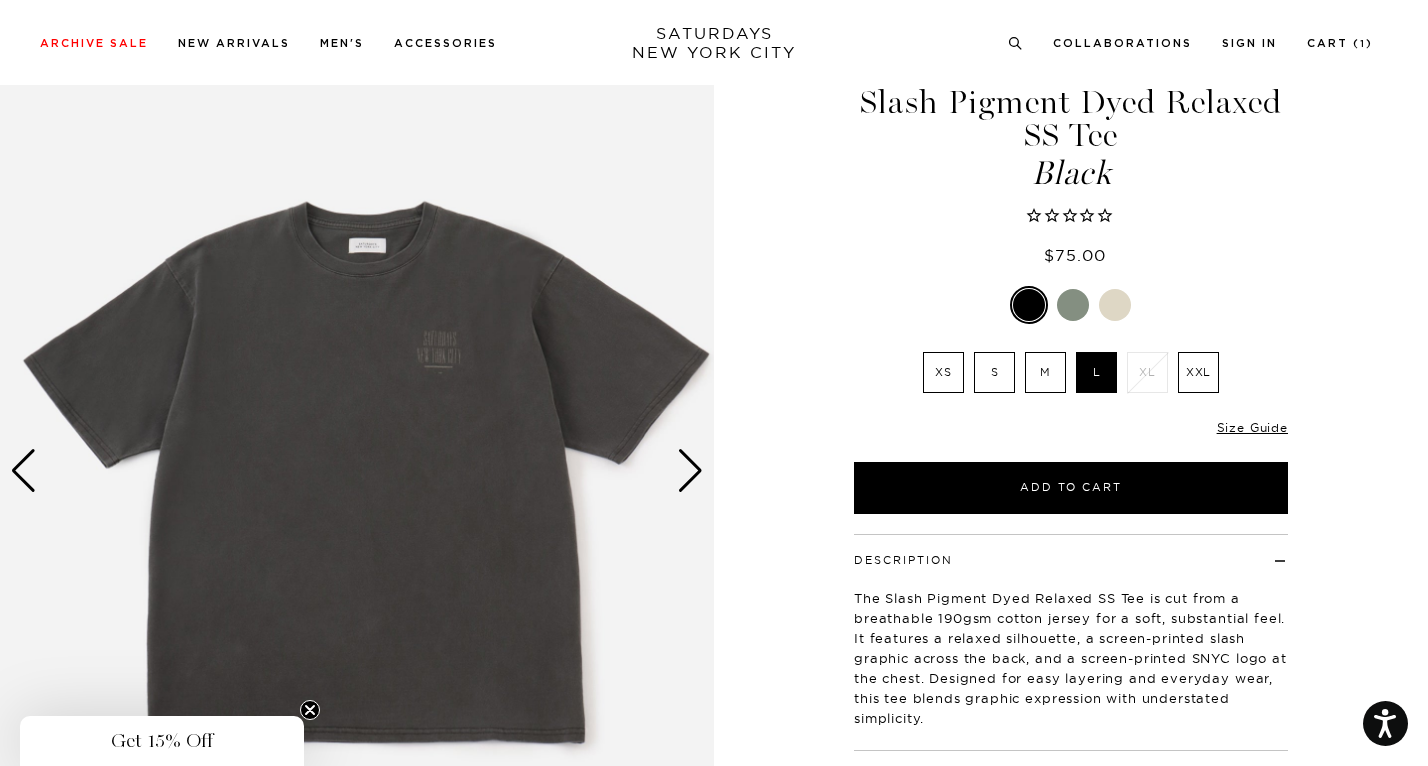 scroll, scrollTop: 0, scrollLeft: 0, axis: both 